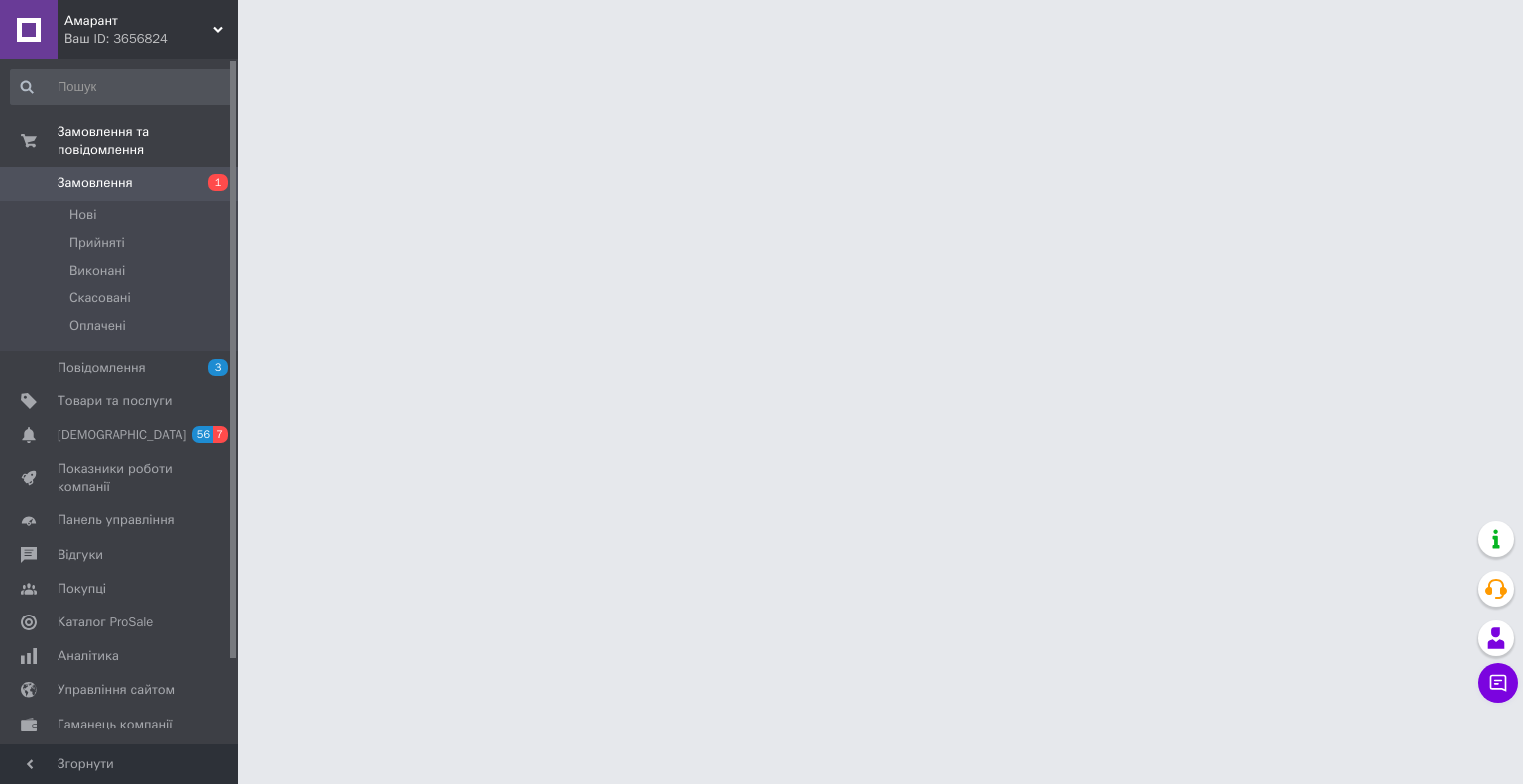 scroll, scrollTop: 0, scrollLeft: 0, axis: both 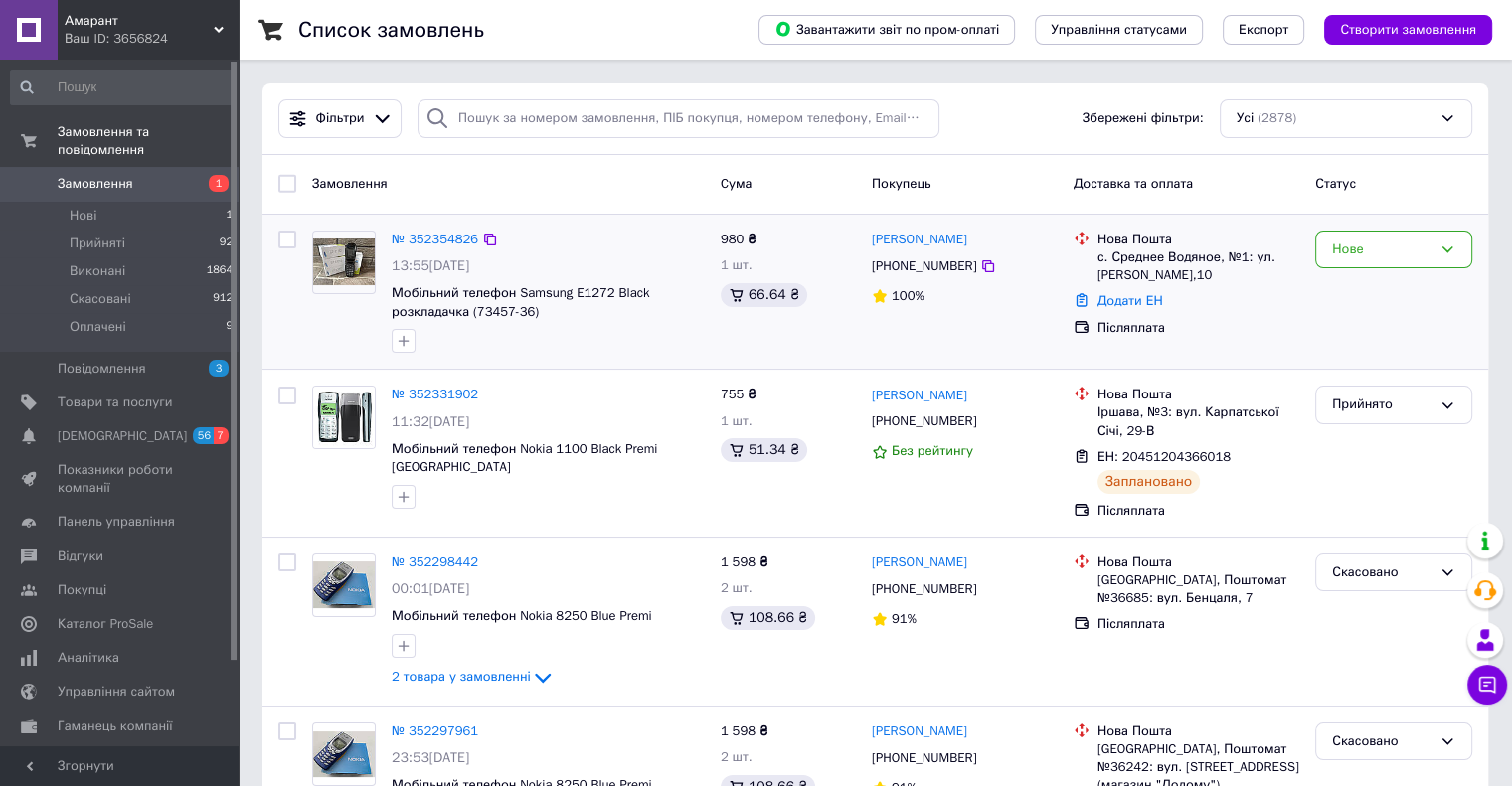 click on "Нове" at bounding box center [1394, 292] 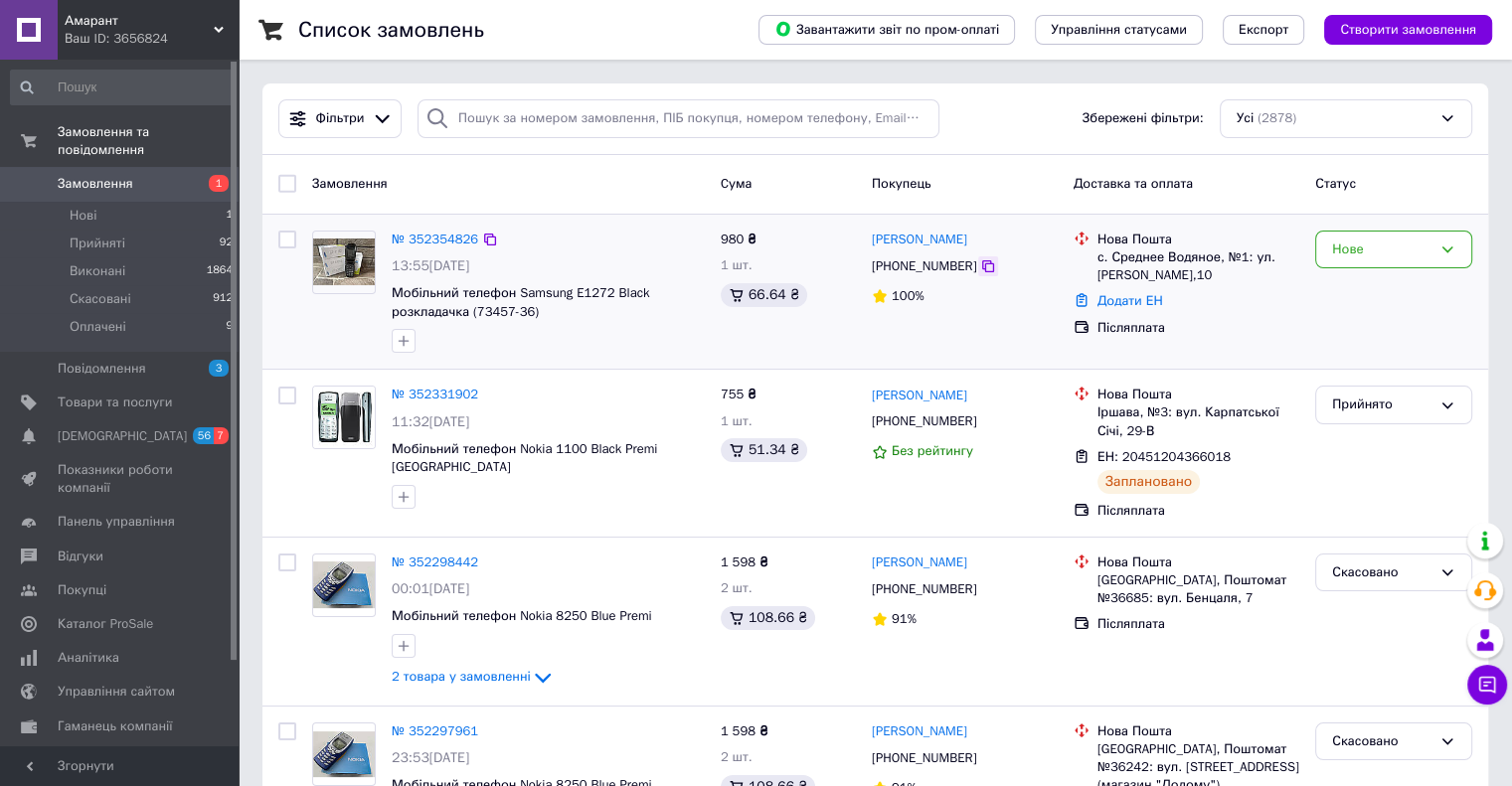 click 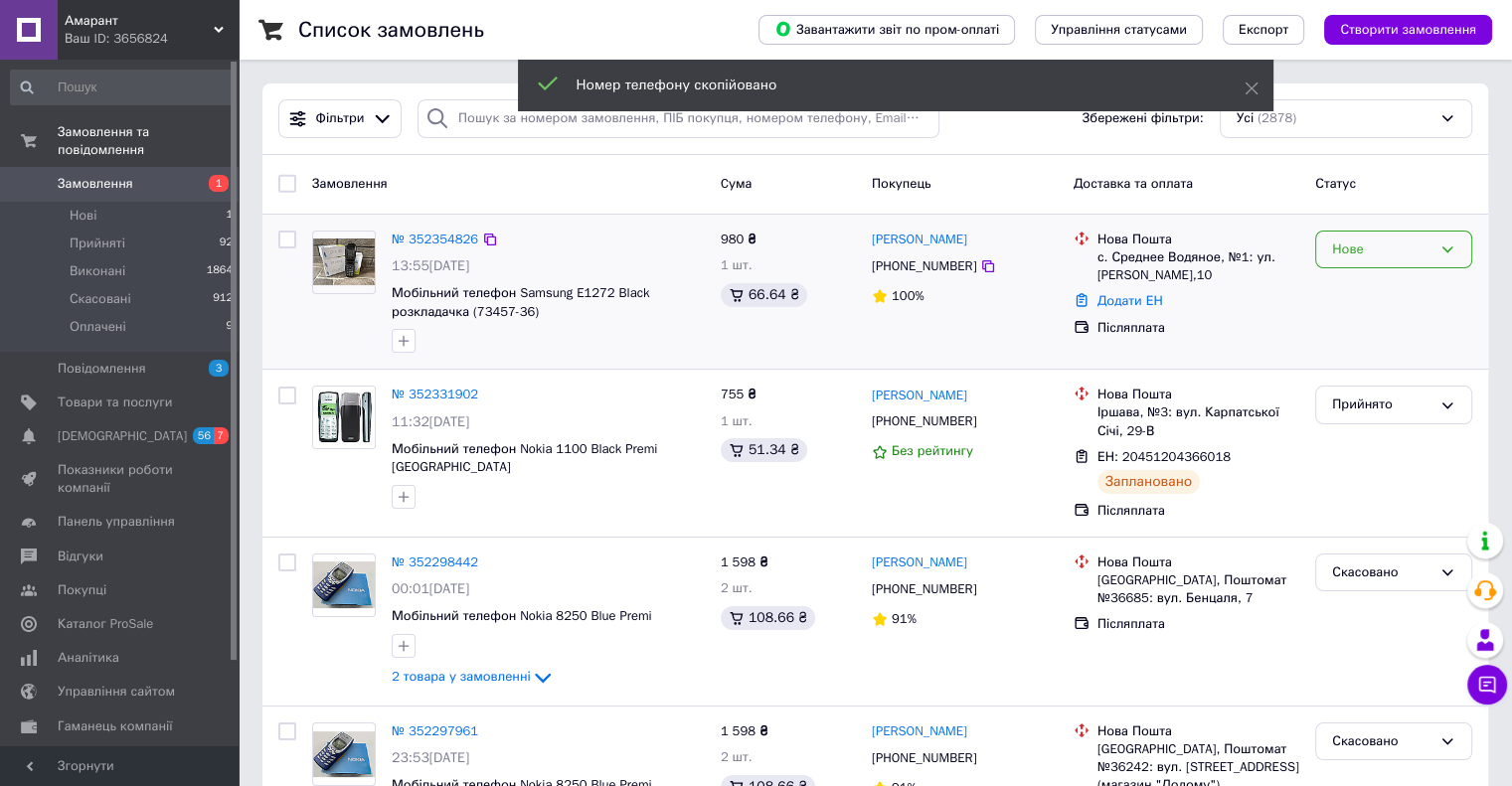 click on "Нове" at bounding box center [1382, 249] 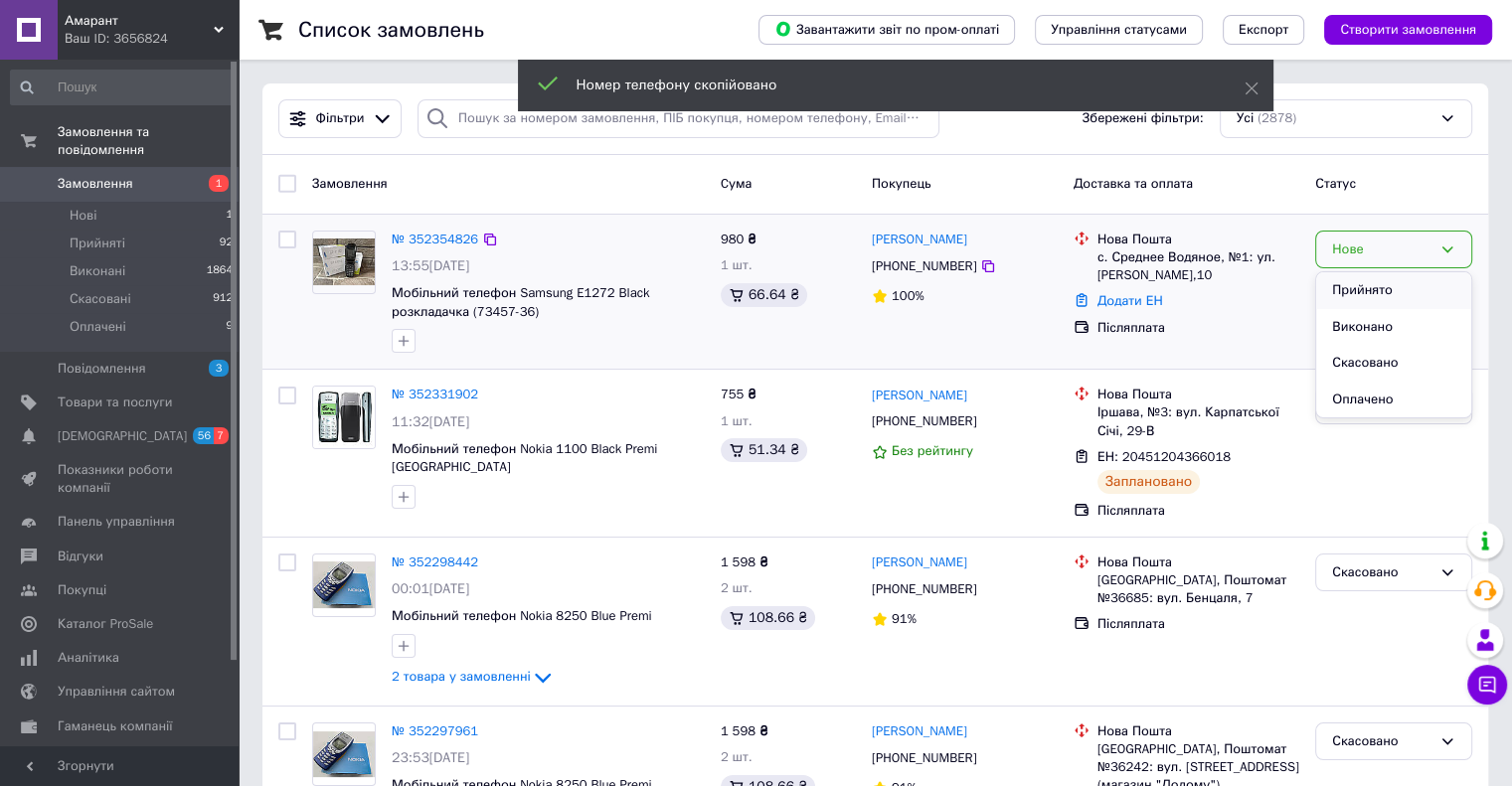 click on "Прийнято" at bounding box center [1394, 290] 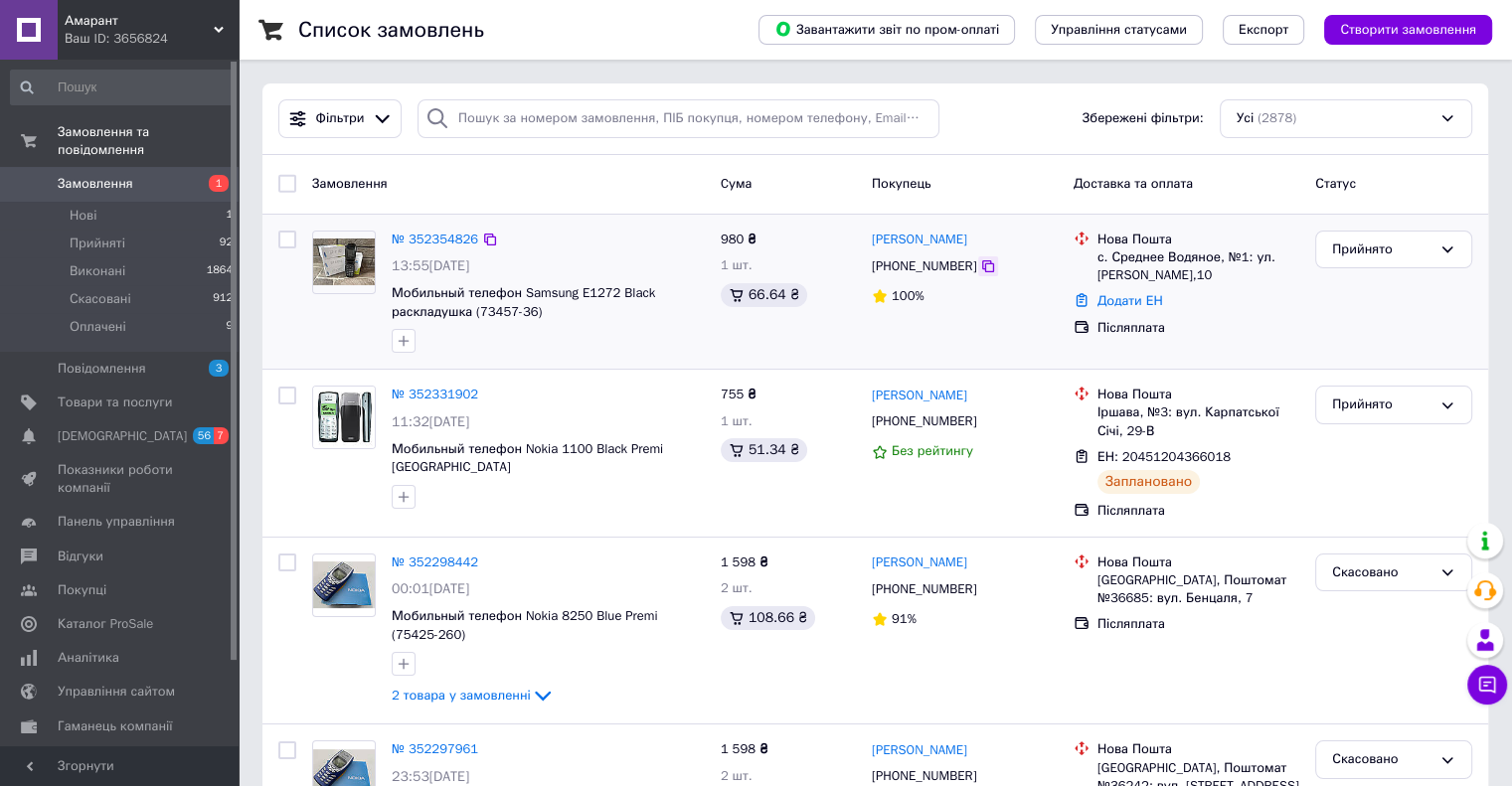 click 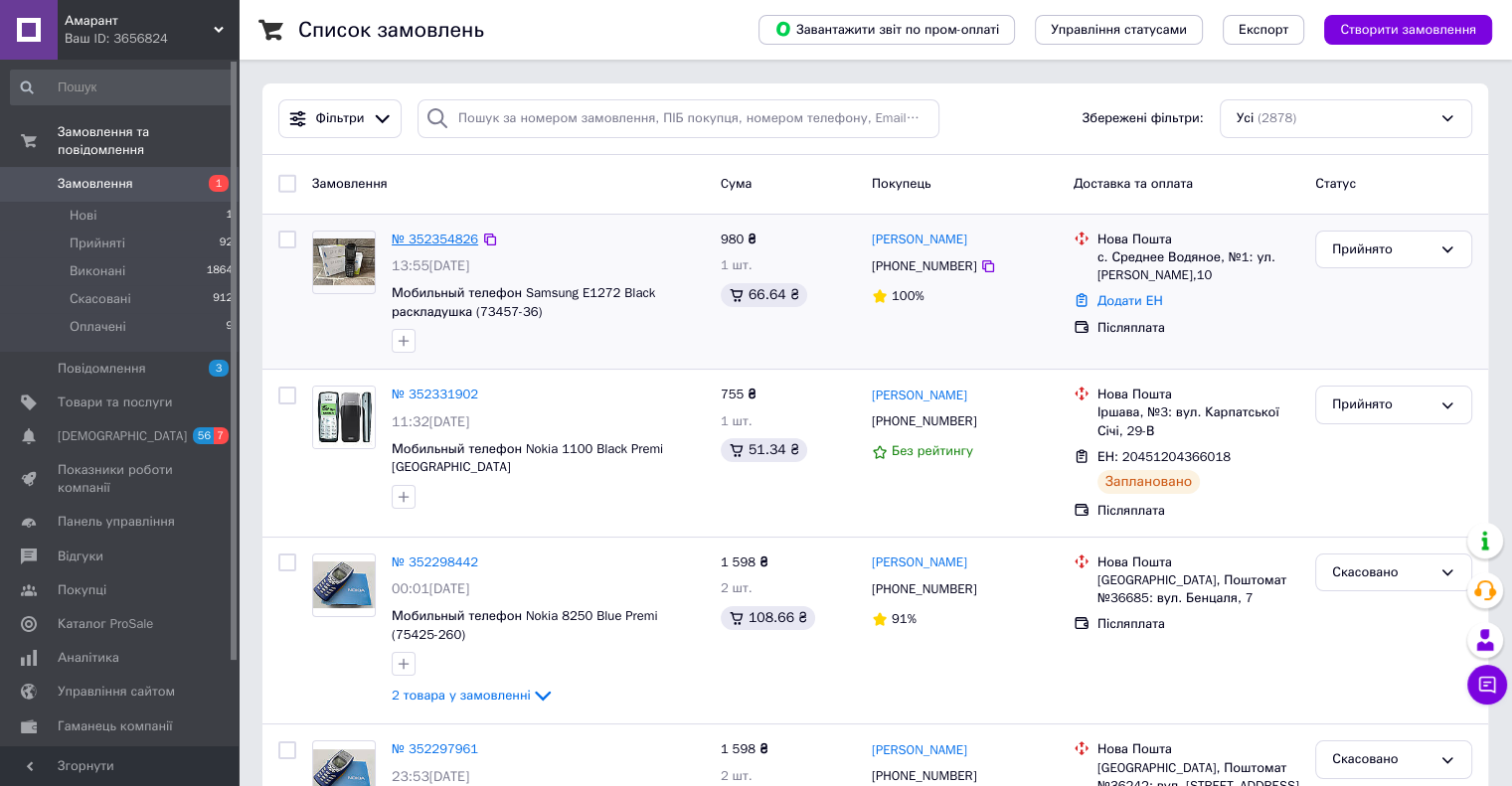 click on "№ 352354826" at bounding box center [434, 238] 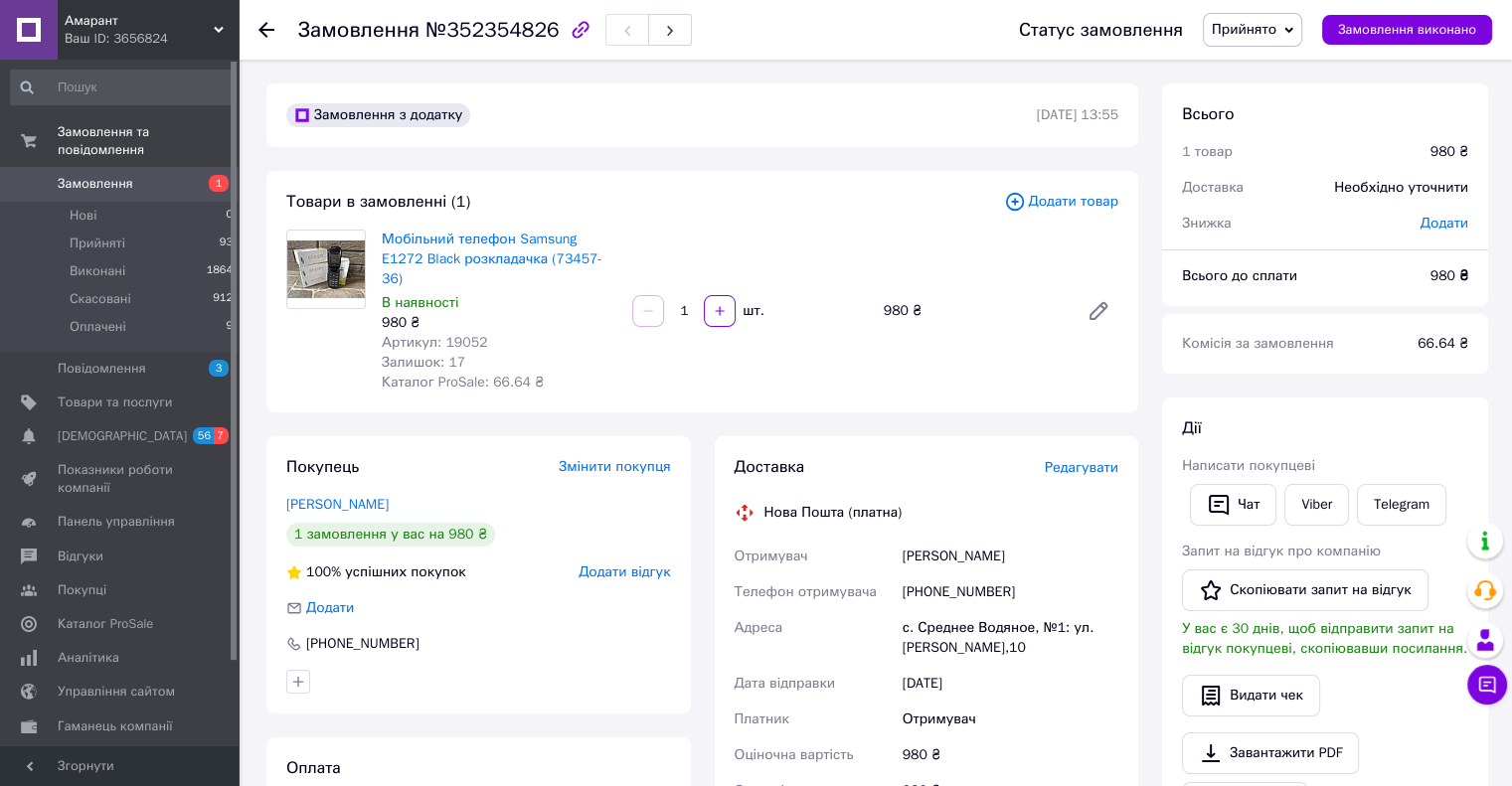 click on "Редагувати" at bounding box center (1082, 467) 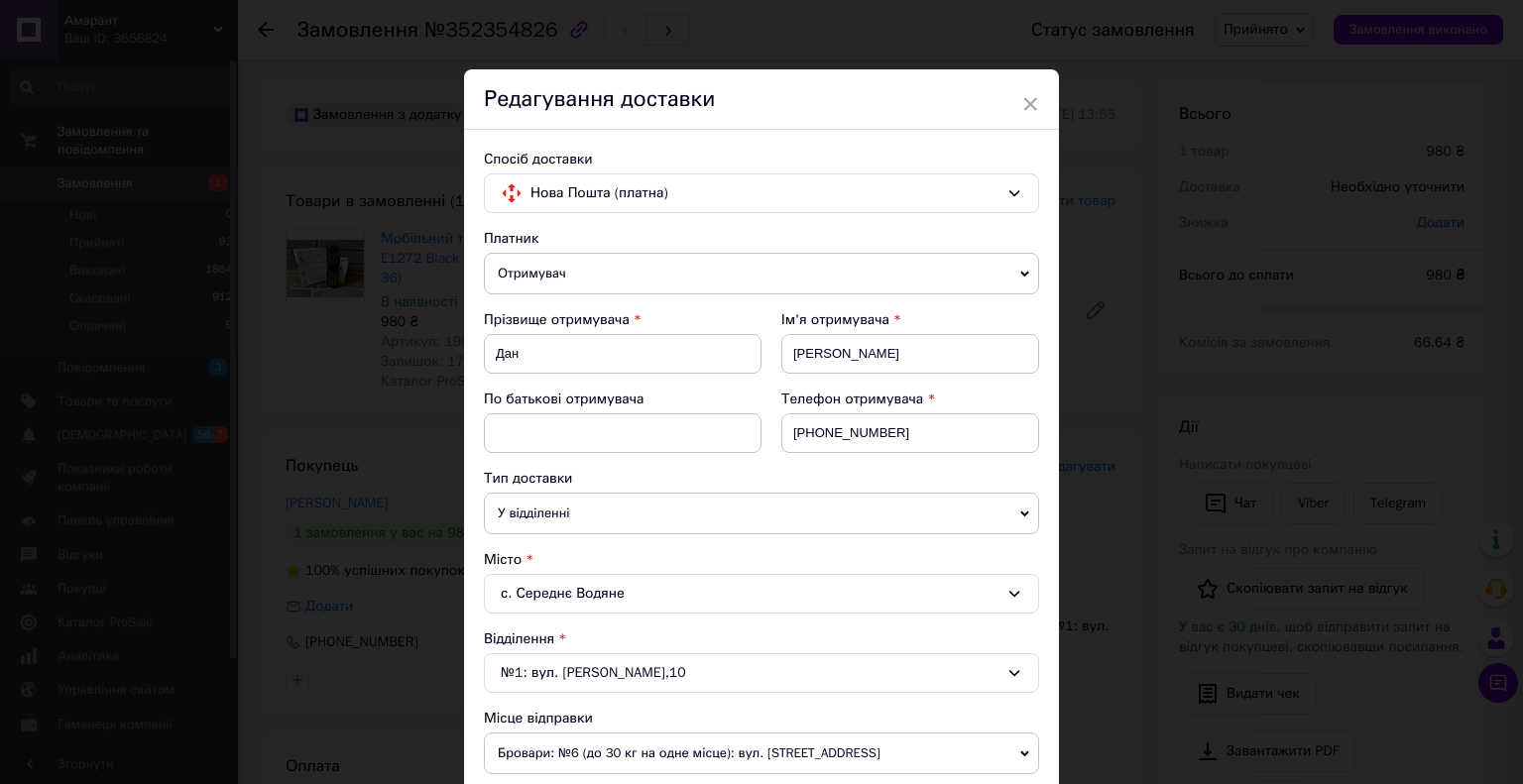 scroll, scrollTop: 793, scrollLeft: 0, axis: vertical 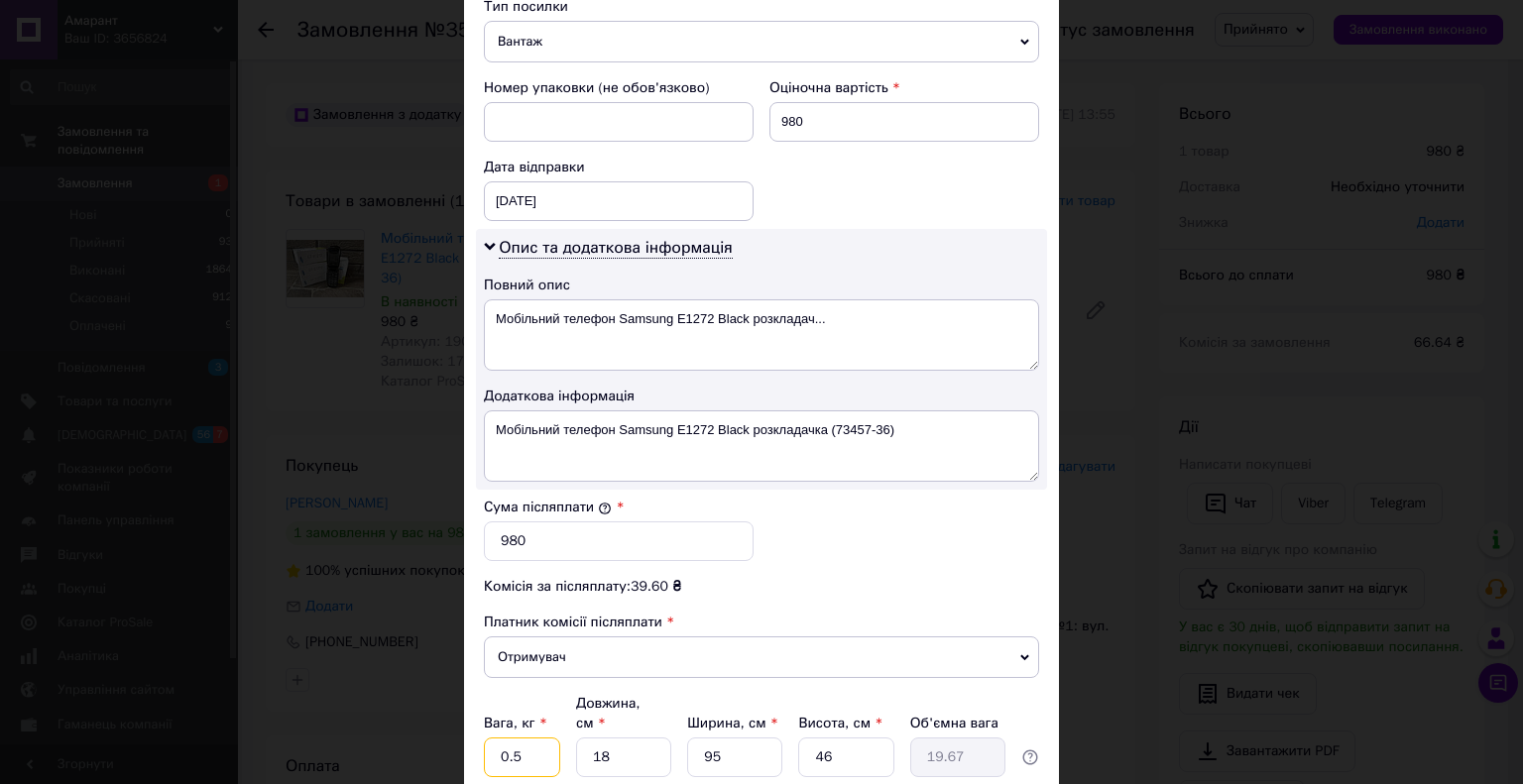 click on "0.5" at bounding box center [522, 757] 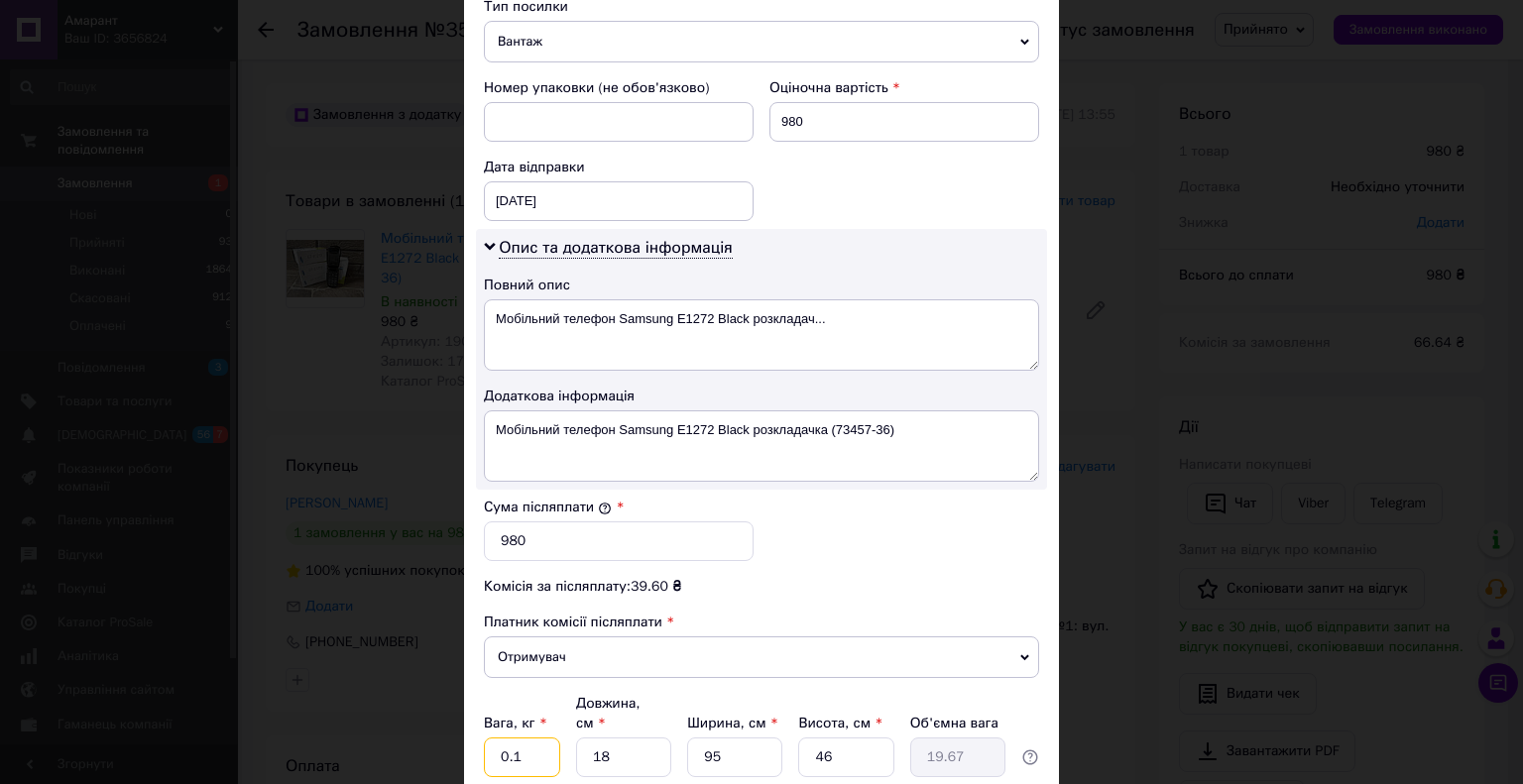 type on "0.1" 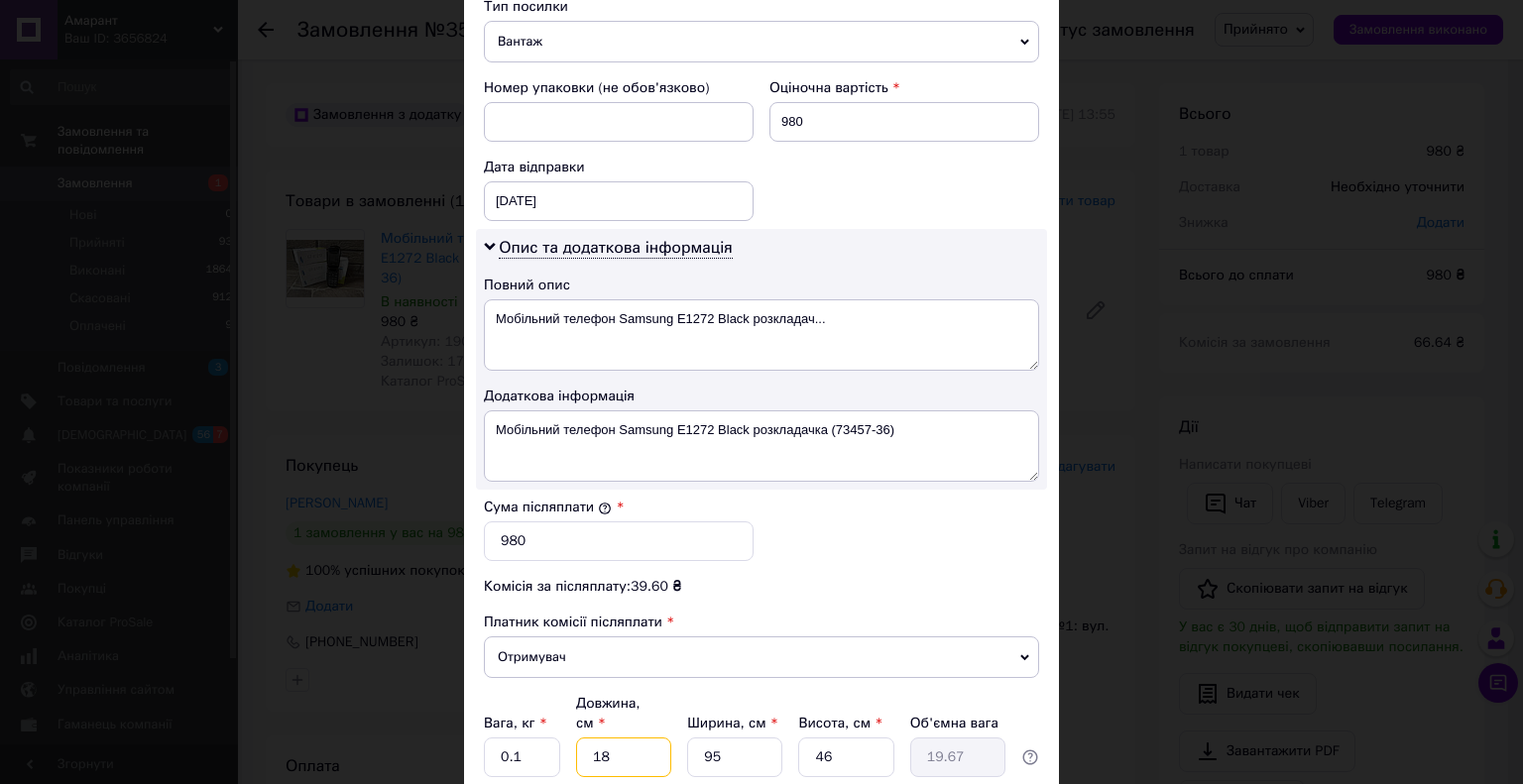 type on "1" 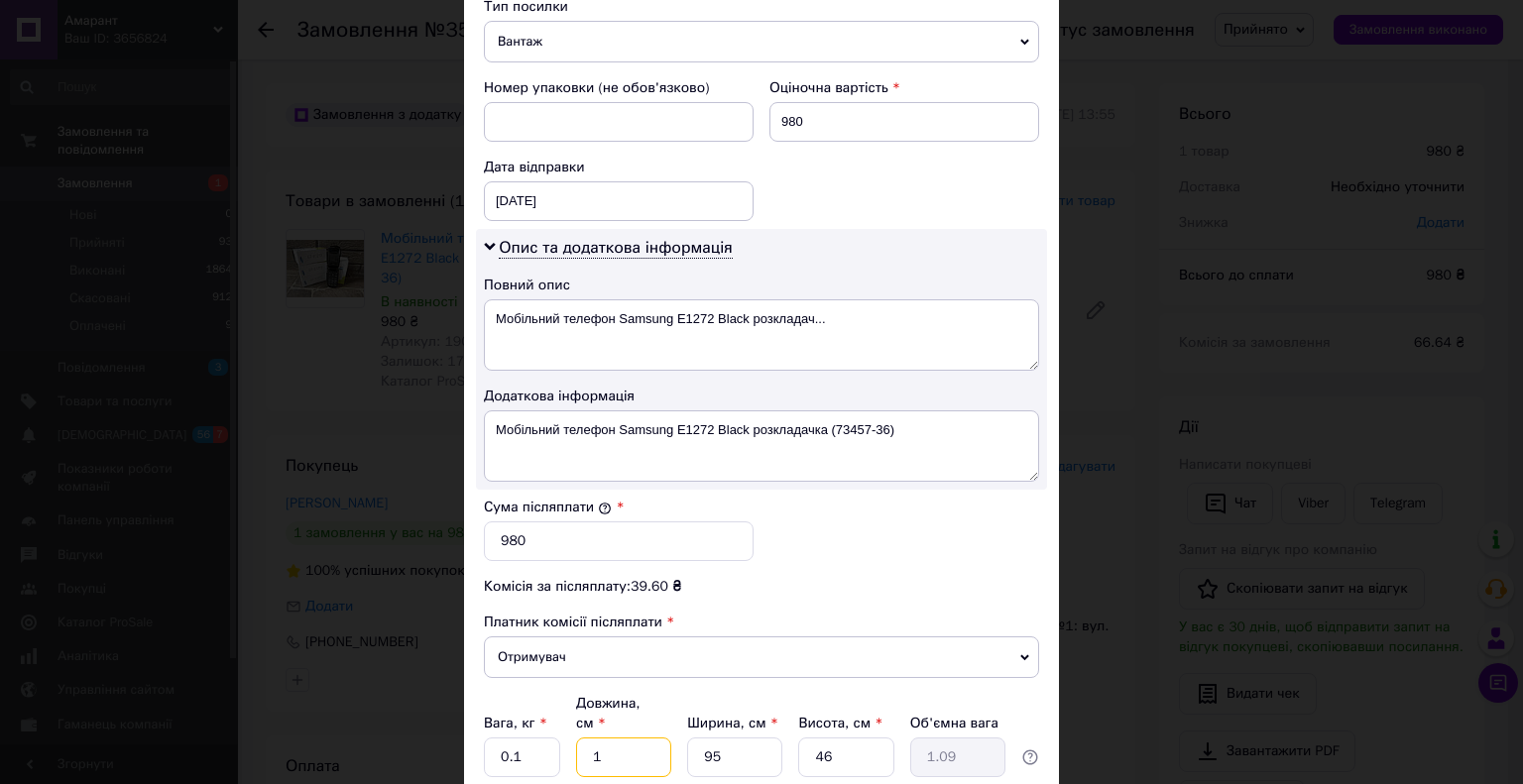 type on "1" 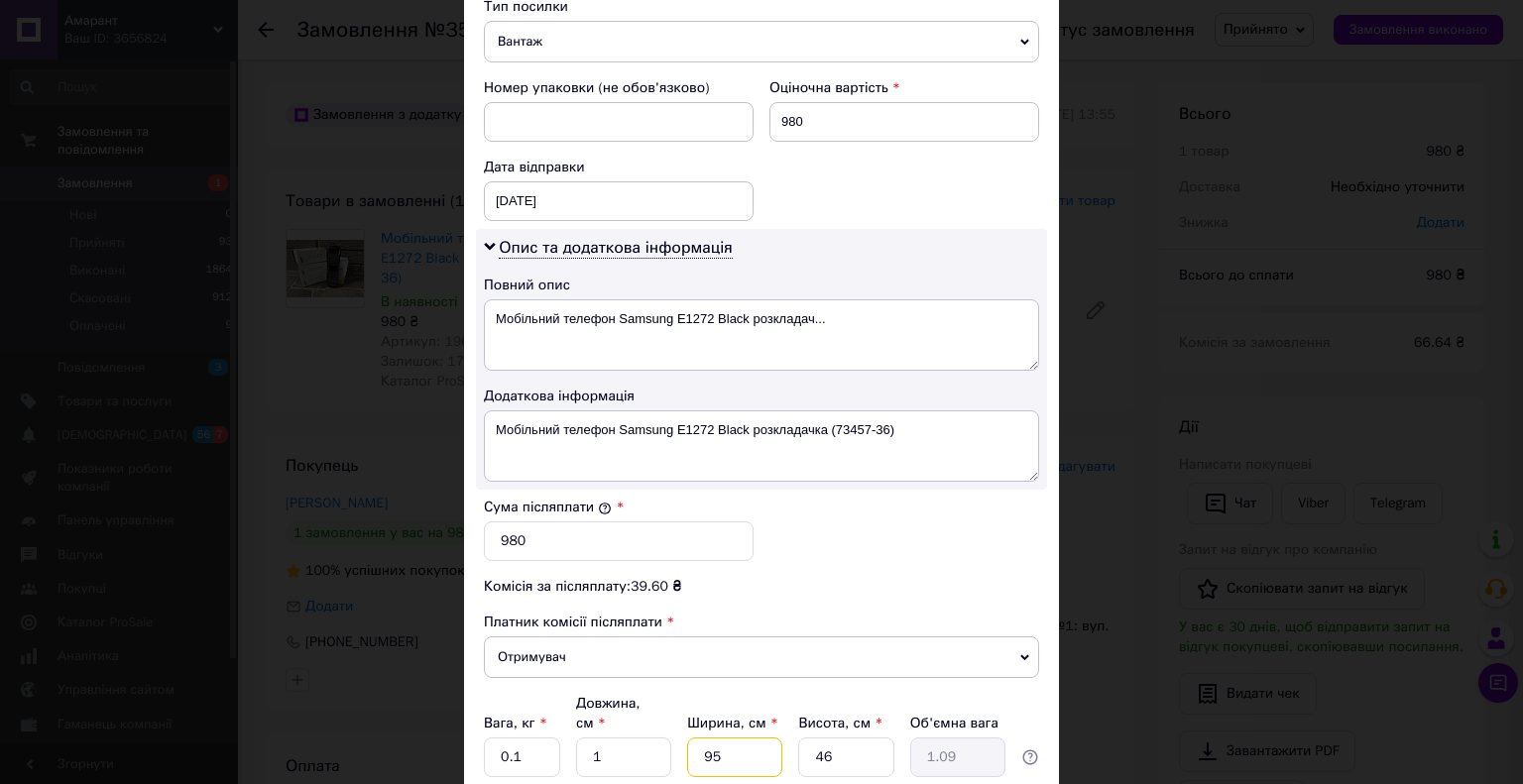 type on "1" 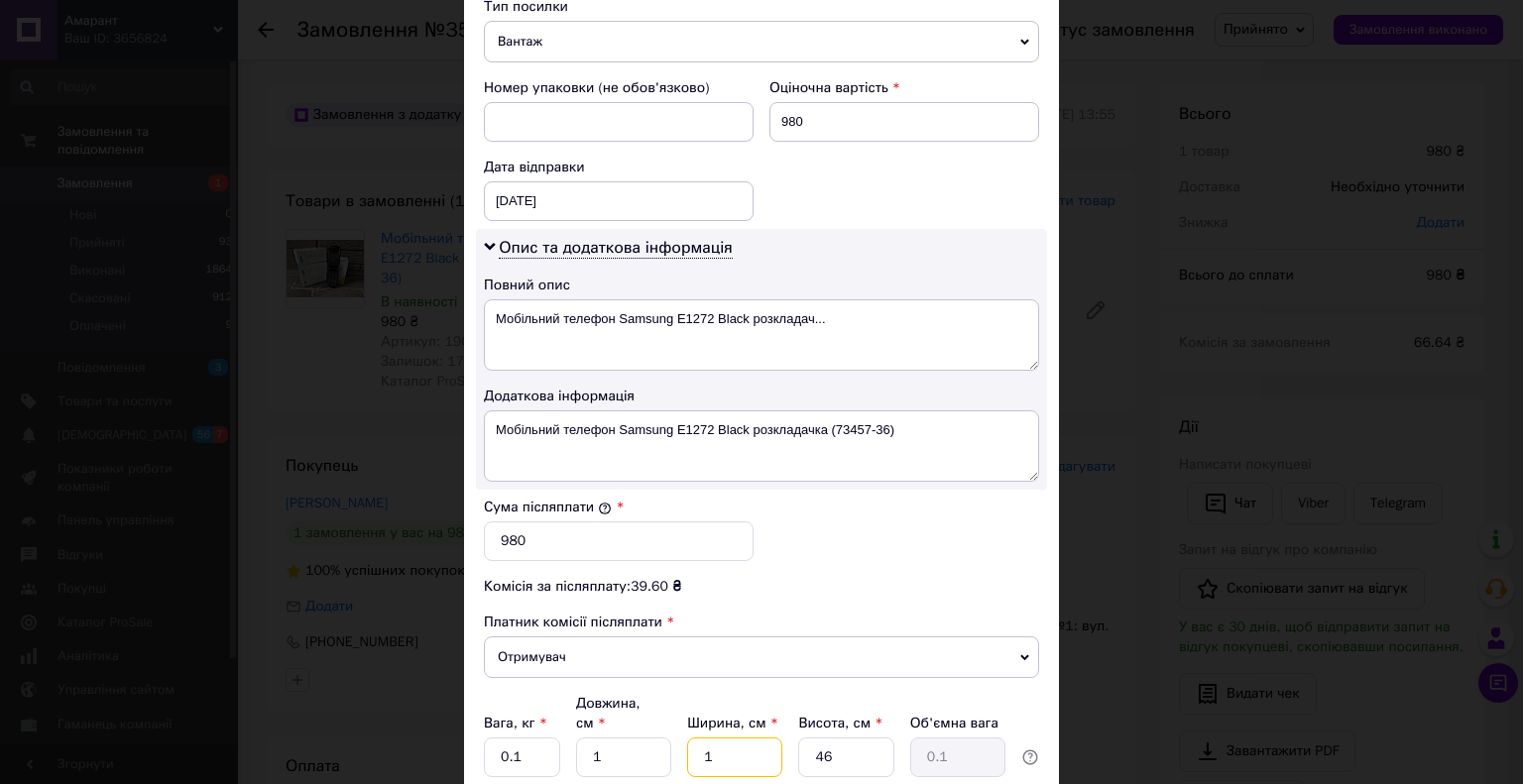 type on "1" 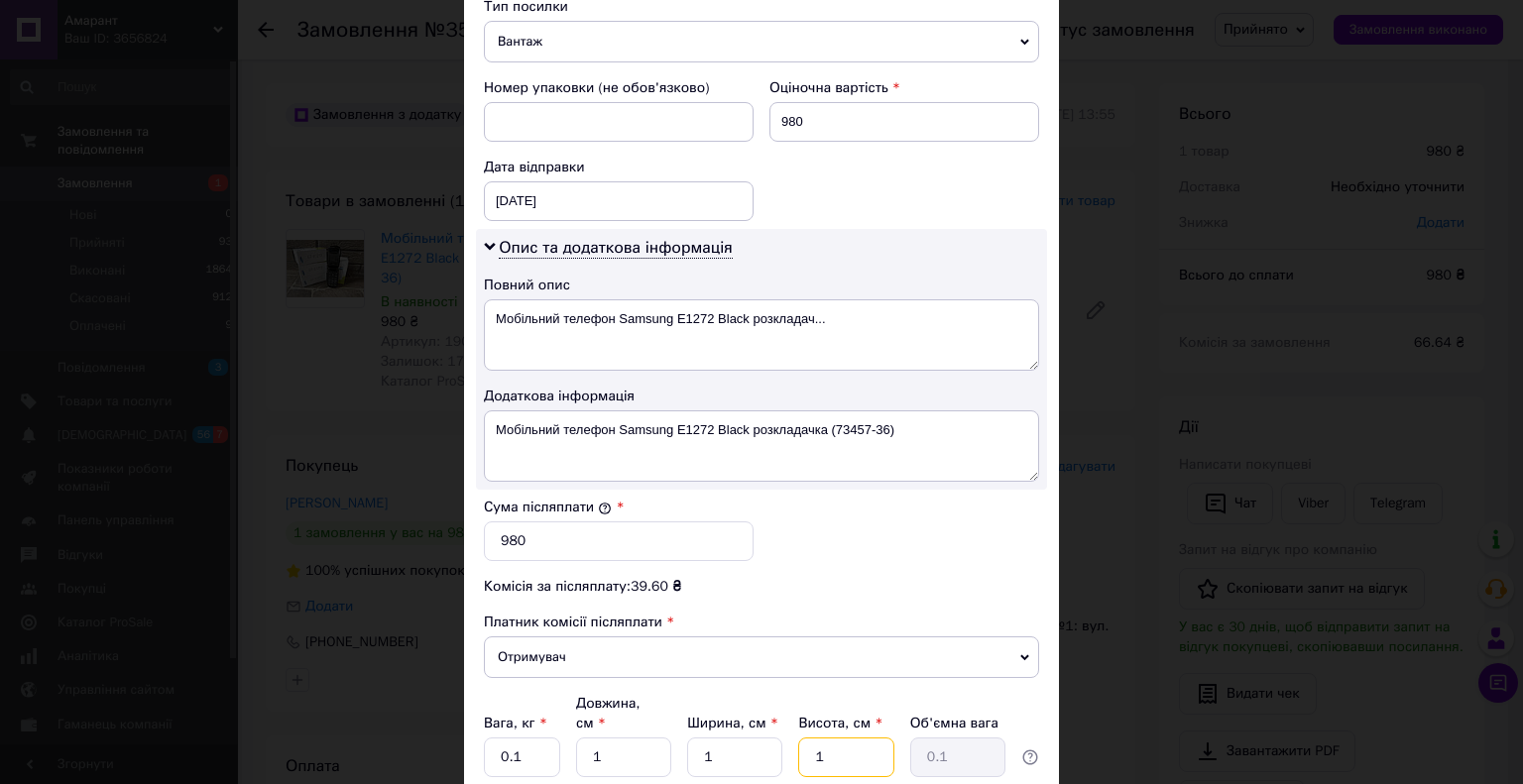 type on "1" 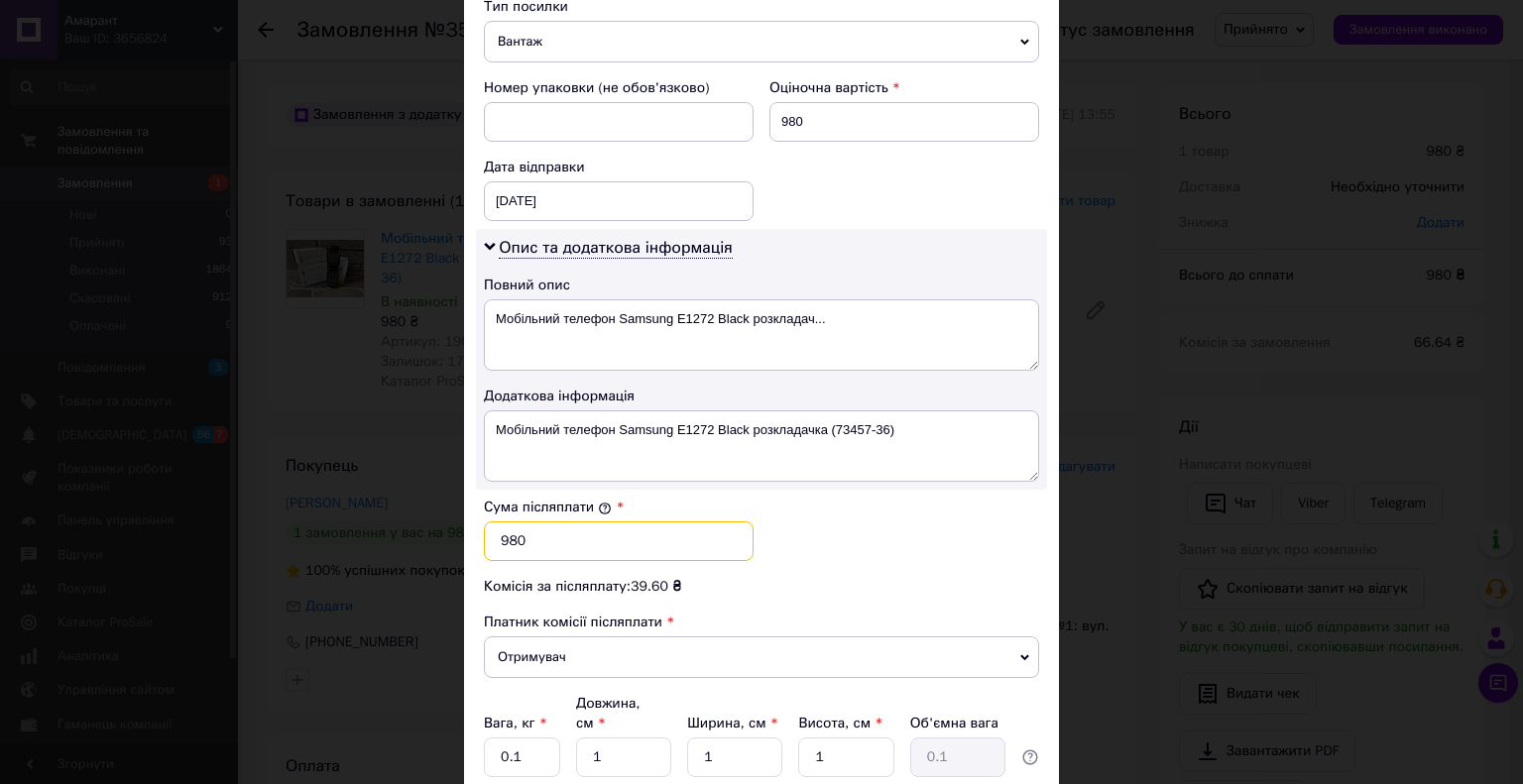 click on "980" at bounding box center (619, 541) 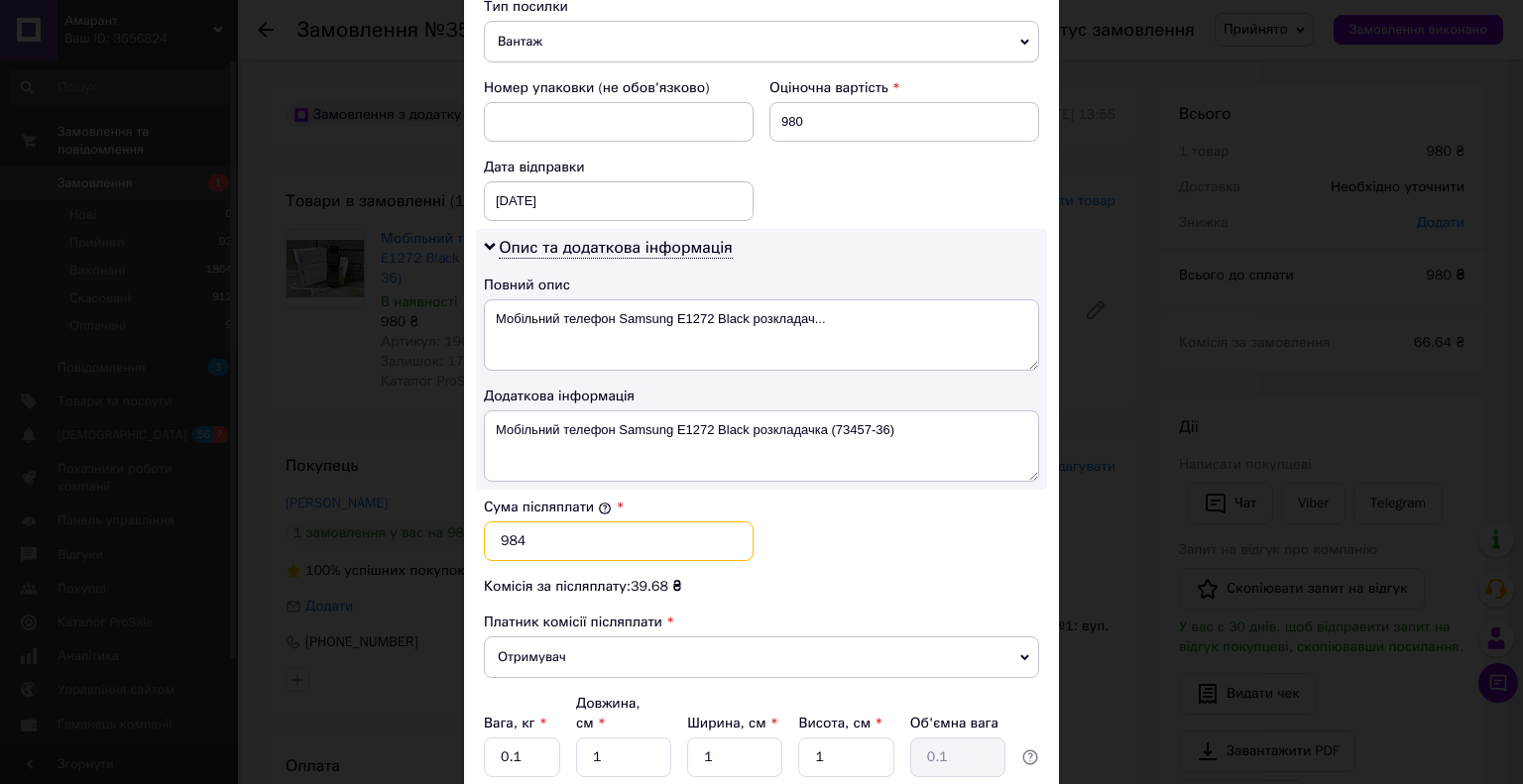 type on "984" 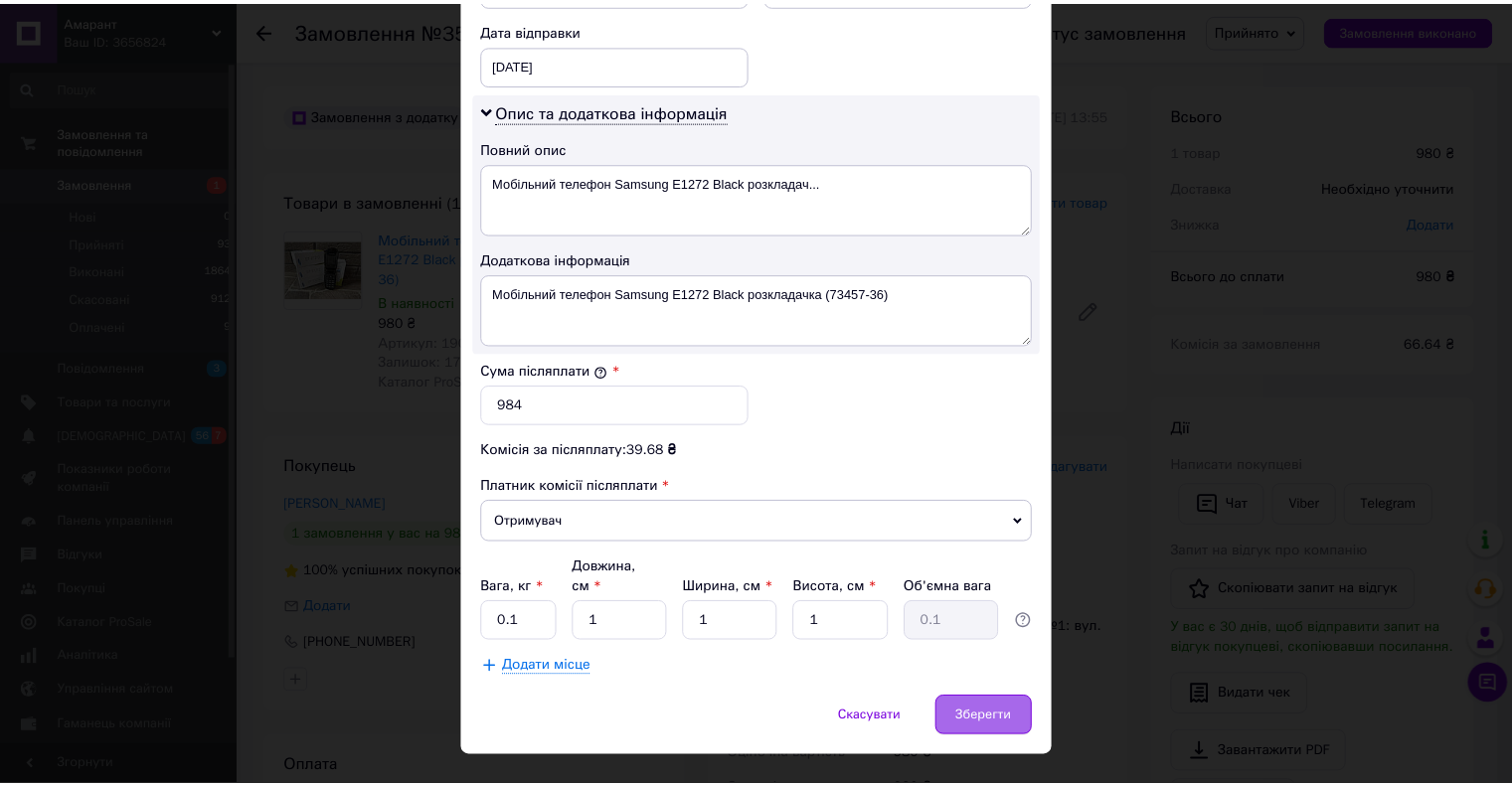 scroll, scrollTop: 946, scrollLeft: 0, axis: vertical 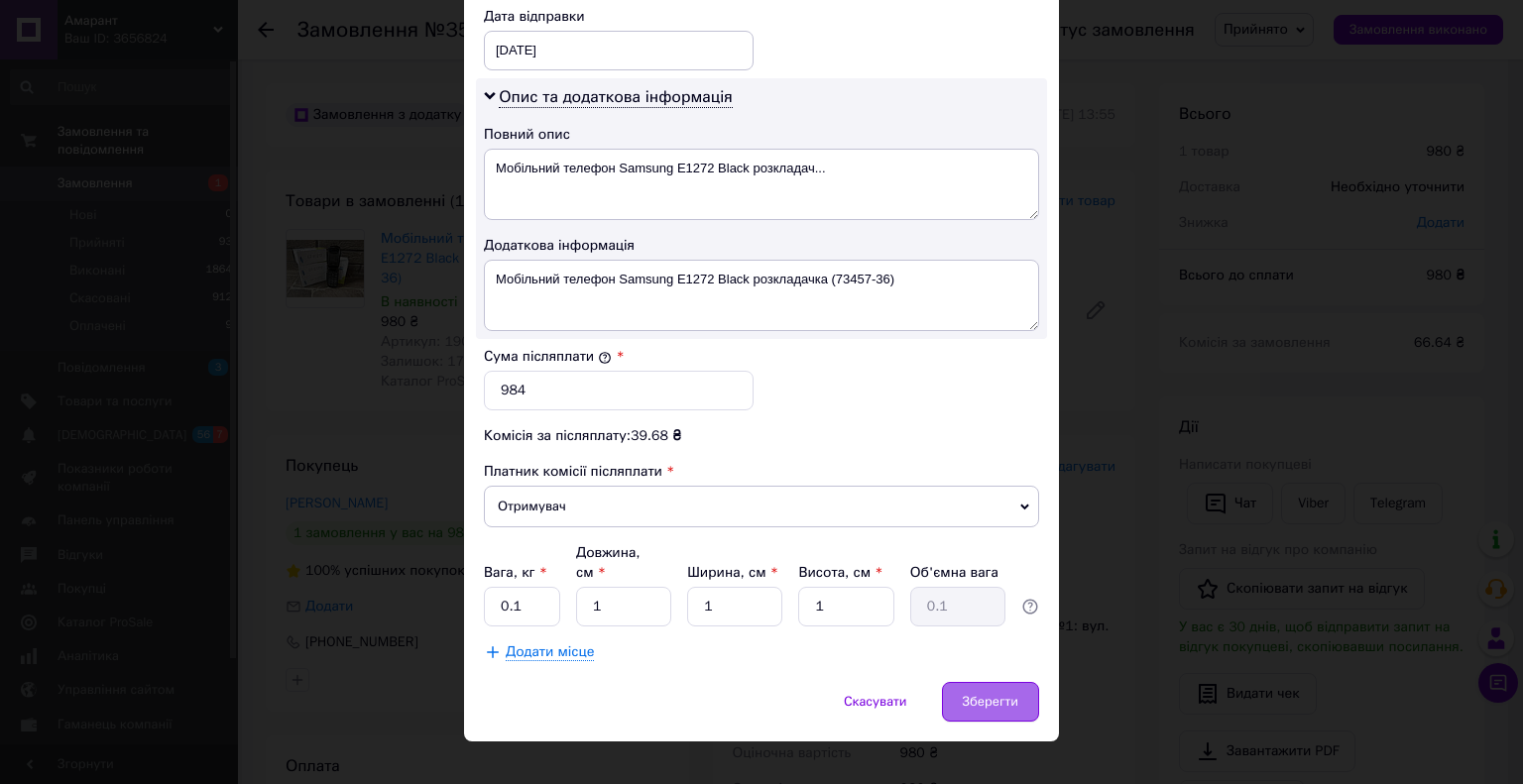 click on "Зберегти" at bounding box center (991, 702) 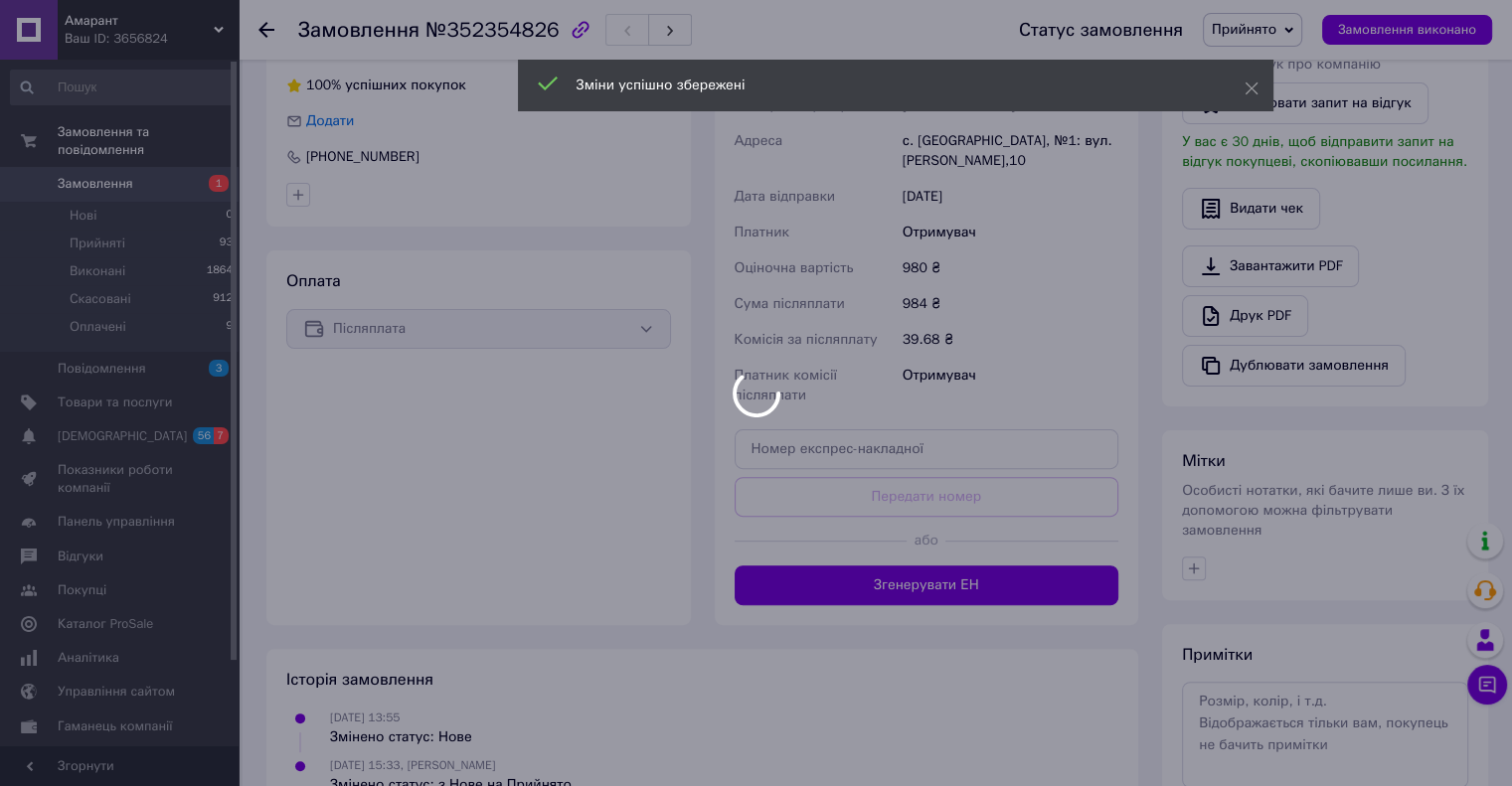 scroll, scrollTop: 497, scrollLeft: 0, axis: vertical 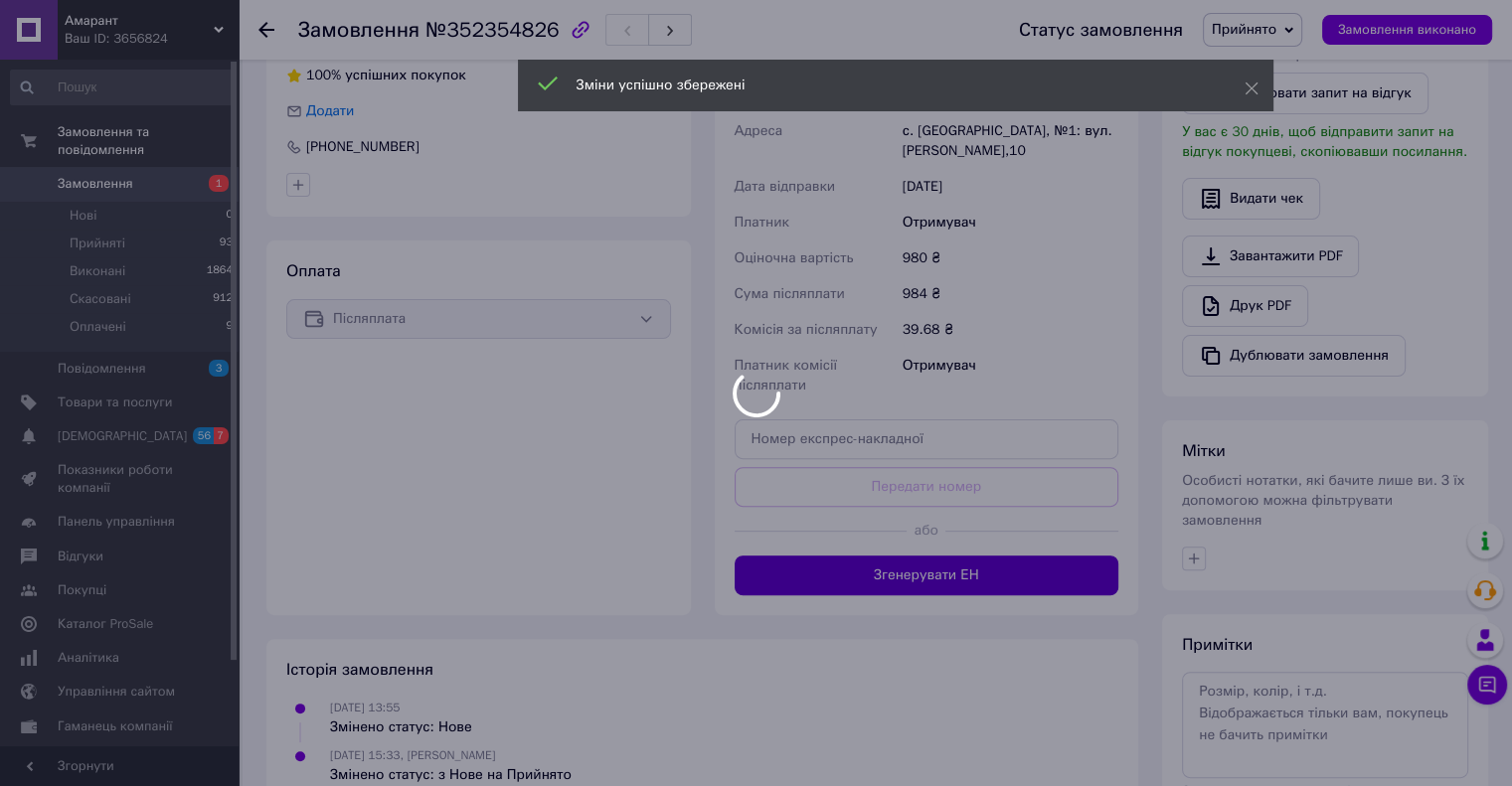 click on "Згенерувати ЕН" at bounding box center (926, 575) 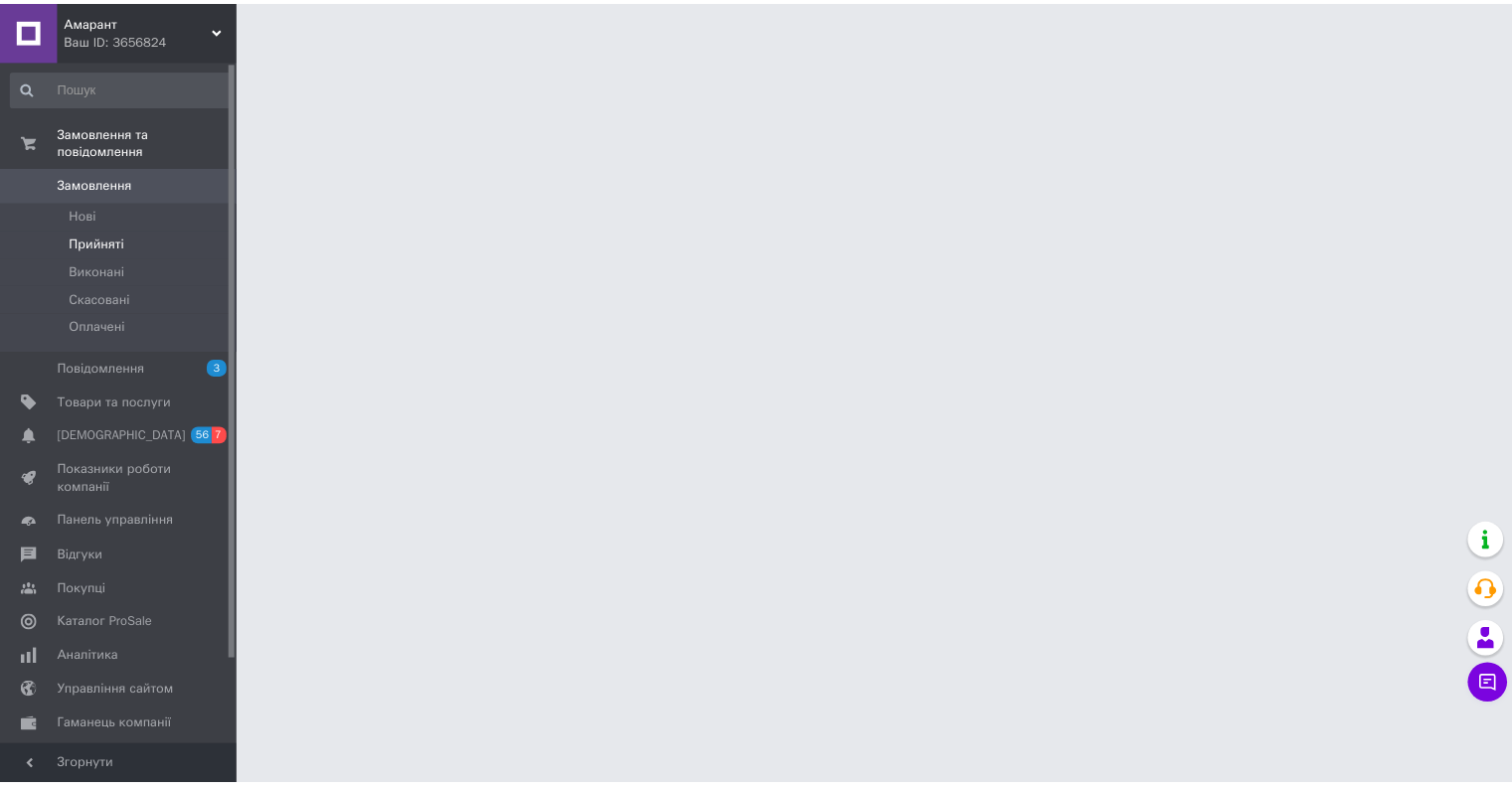 scroll, scrollTop: 0, scrollLeft: 0, axis: both 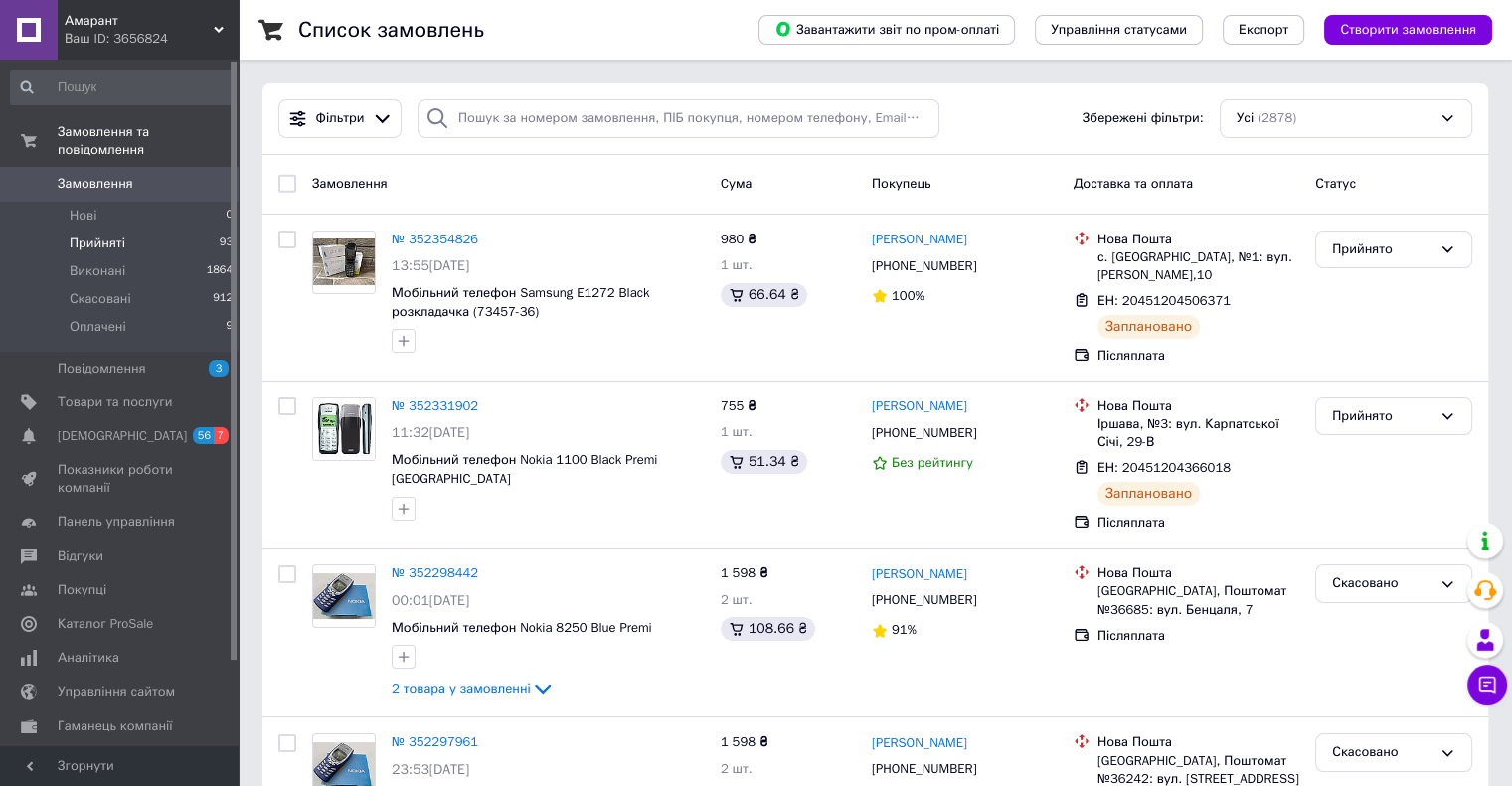 click on "Прийняті" at bounding box center [97, 243] 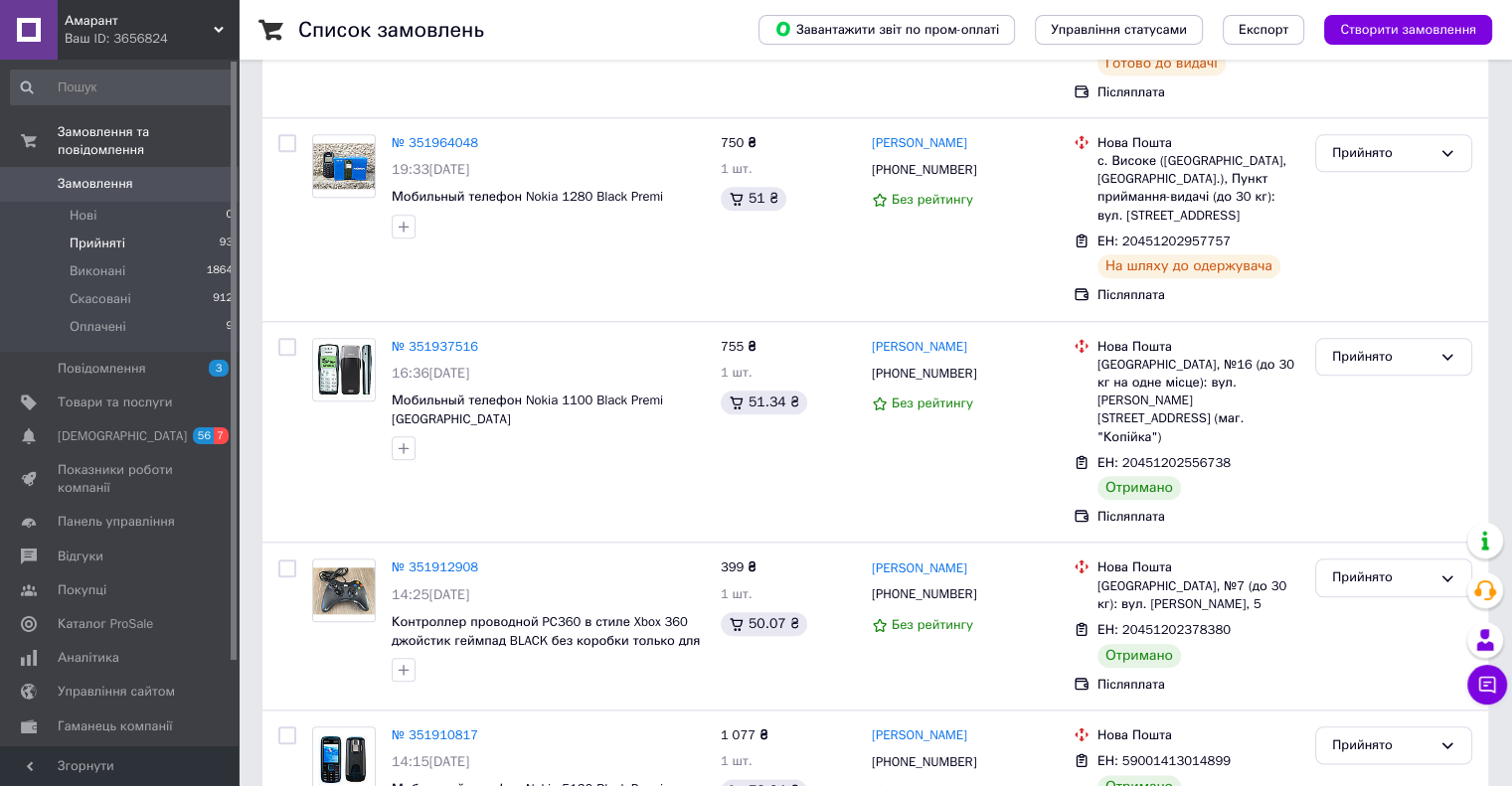 scroll, scrollTop: 3192, scrollLeft: 0, axis: vertical 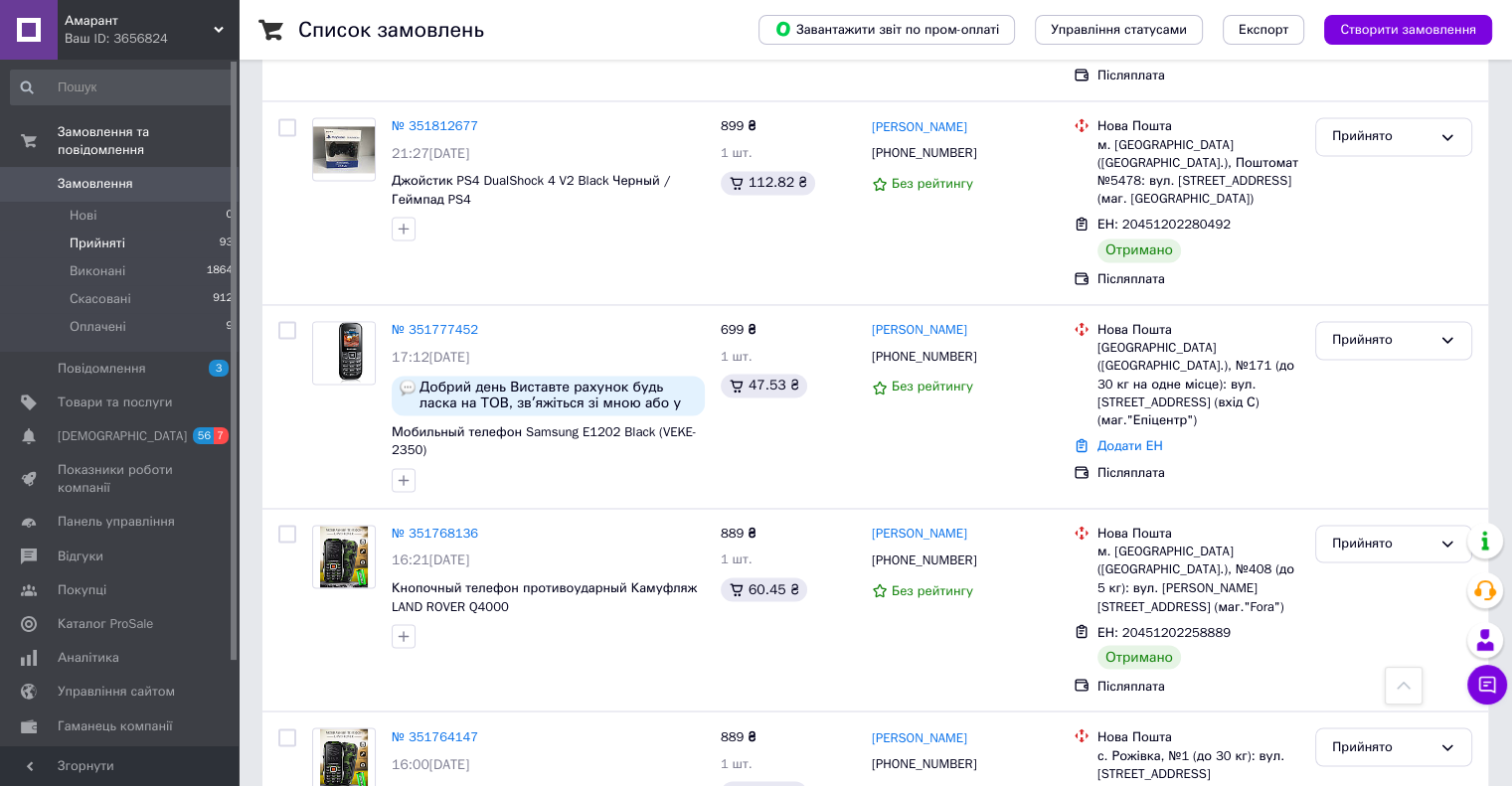 click on "5" at bounding box center (458, 923) 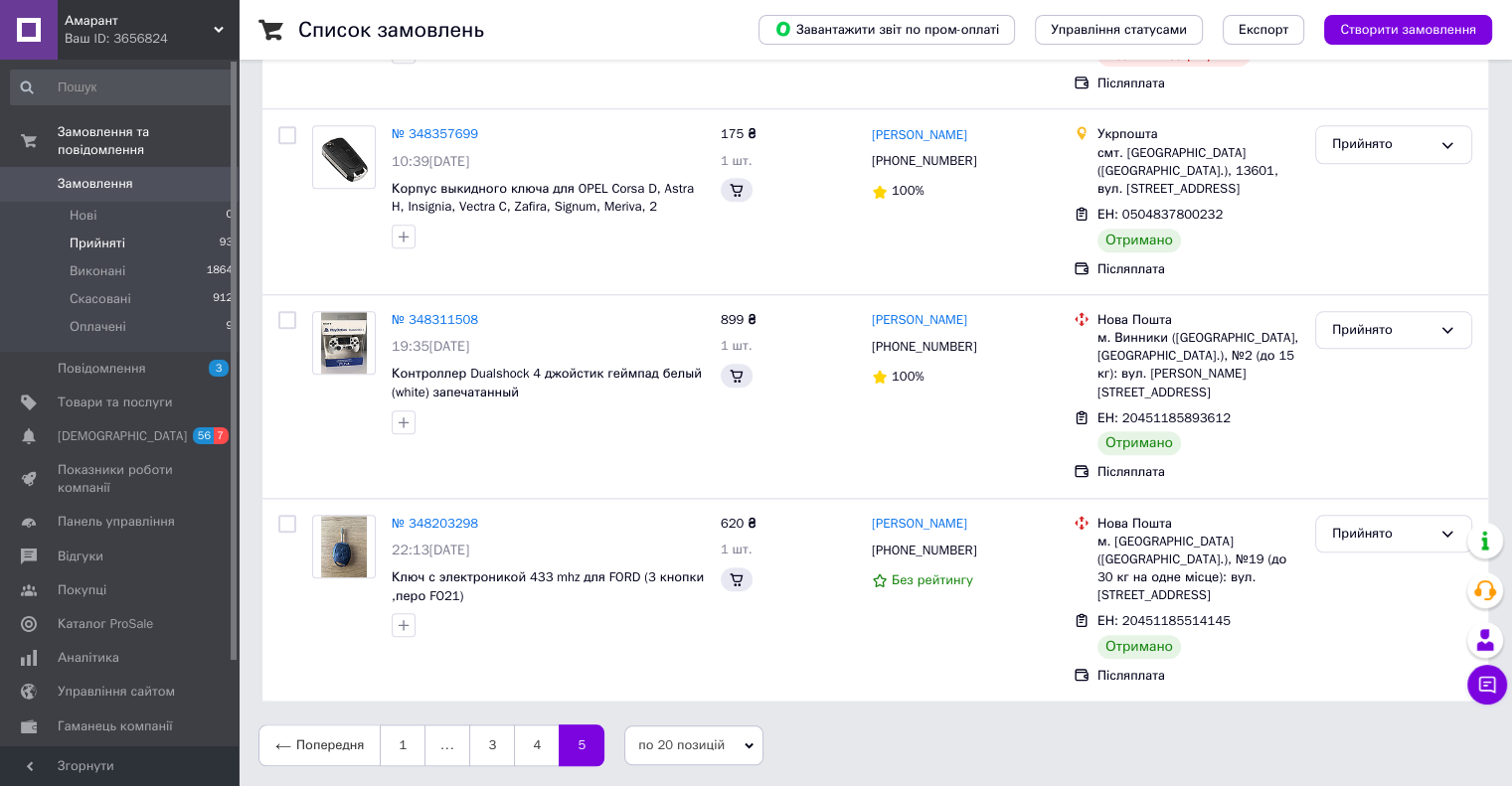 scroll, scrollTop: 0, scrollLeft: 0, axis: both 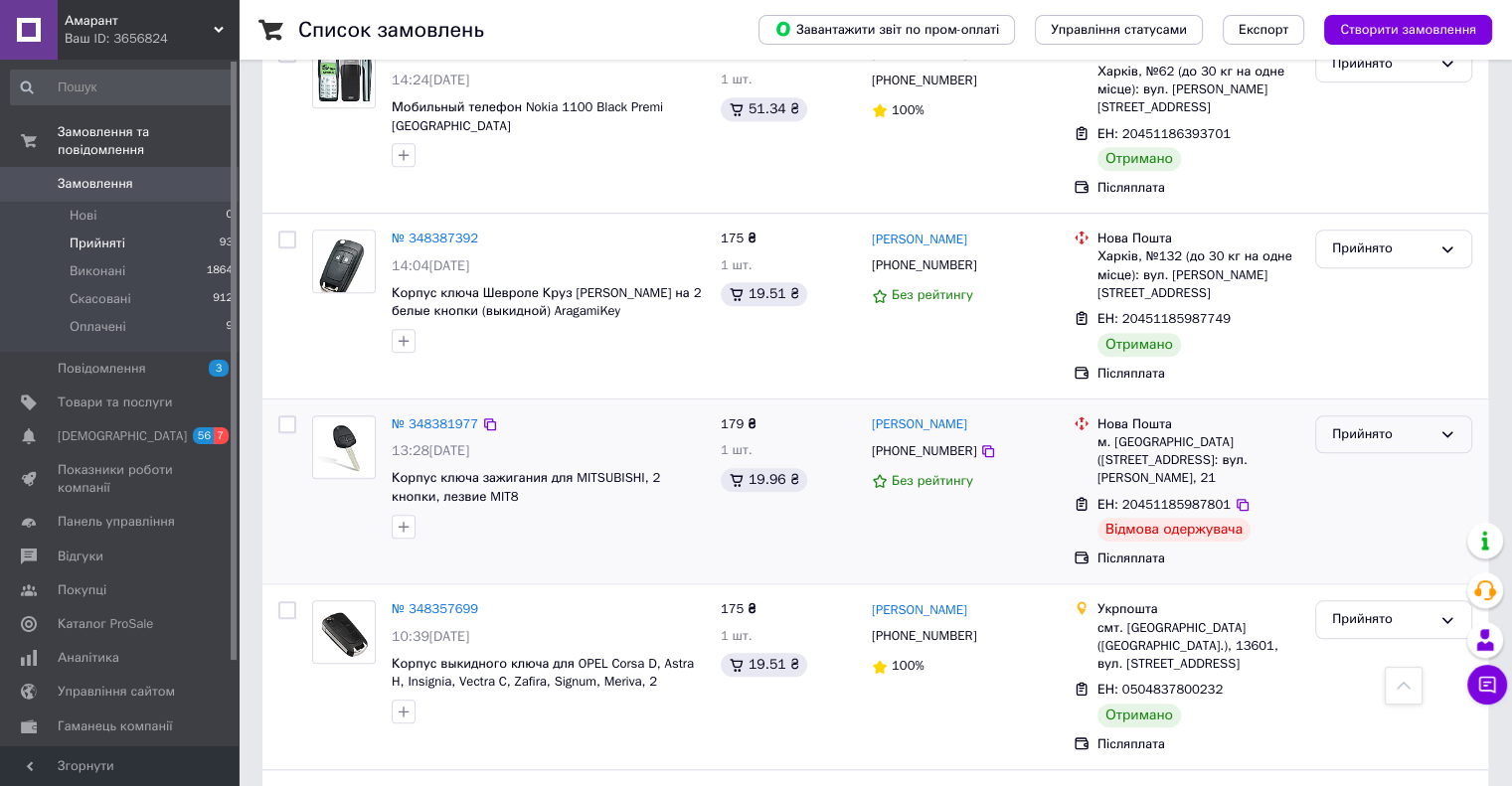 click on "Прийнято" at bounding box center (1382, 434) 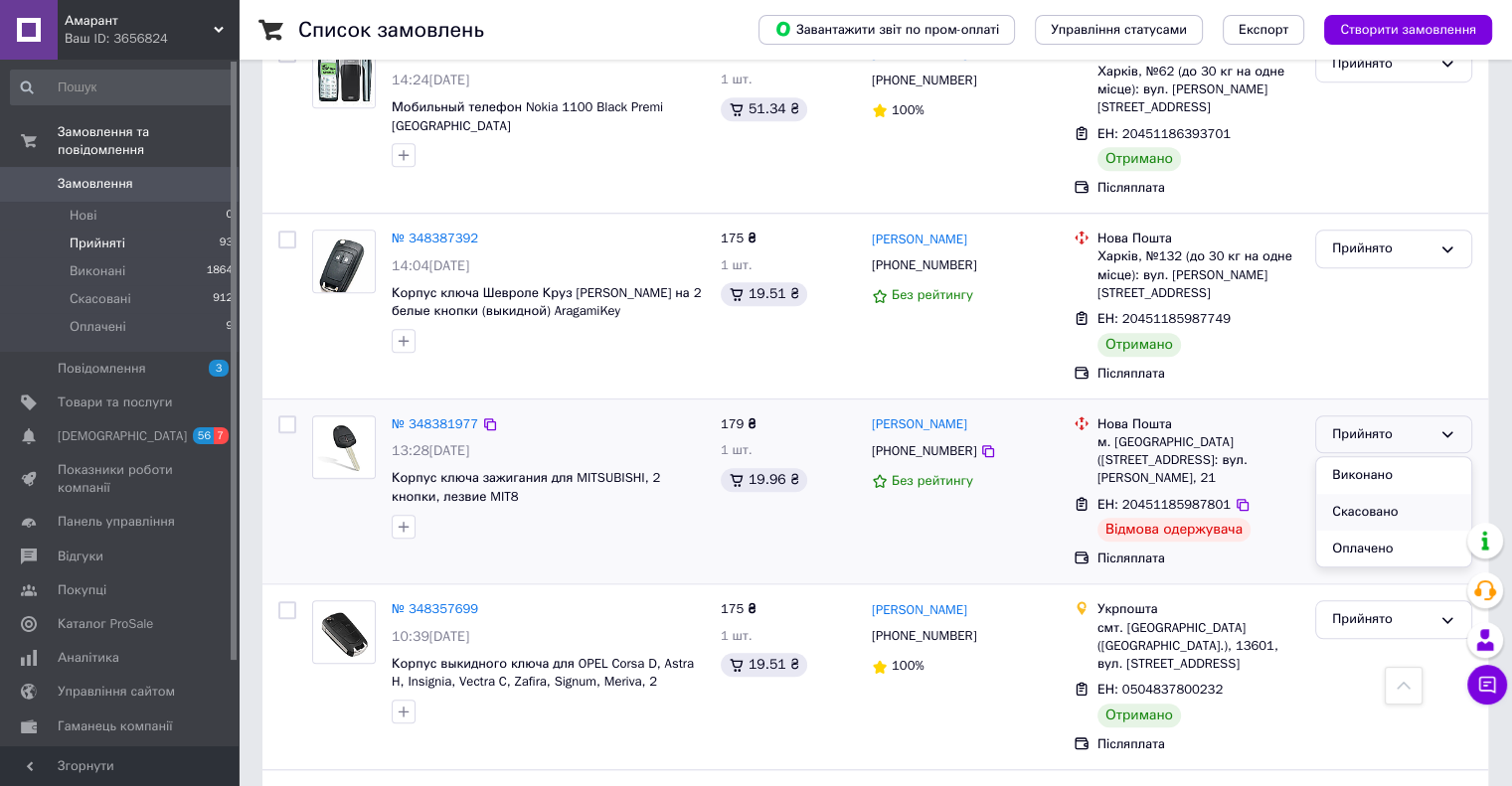 click on "Скасовано" at bounding box center (1394, 512) 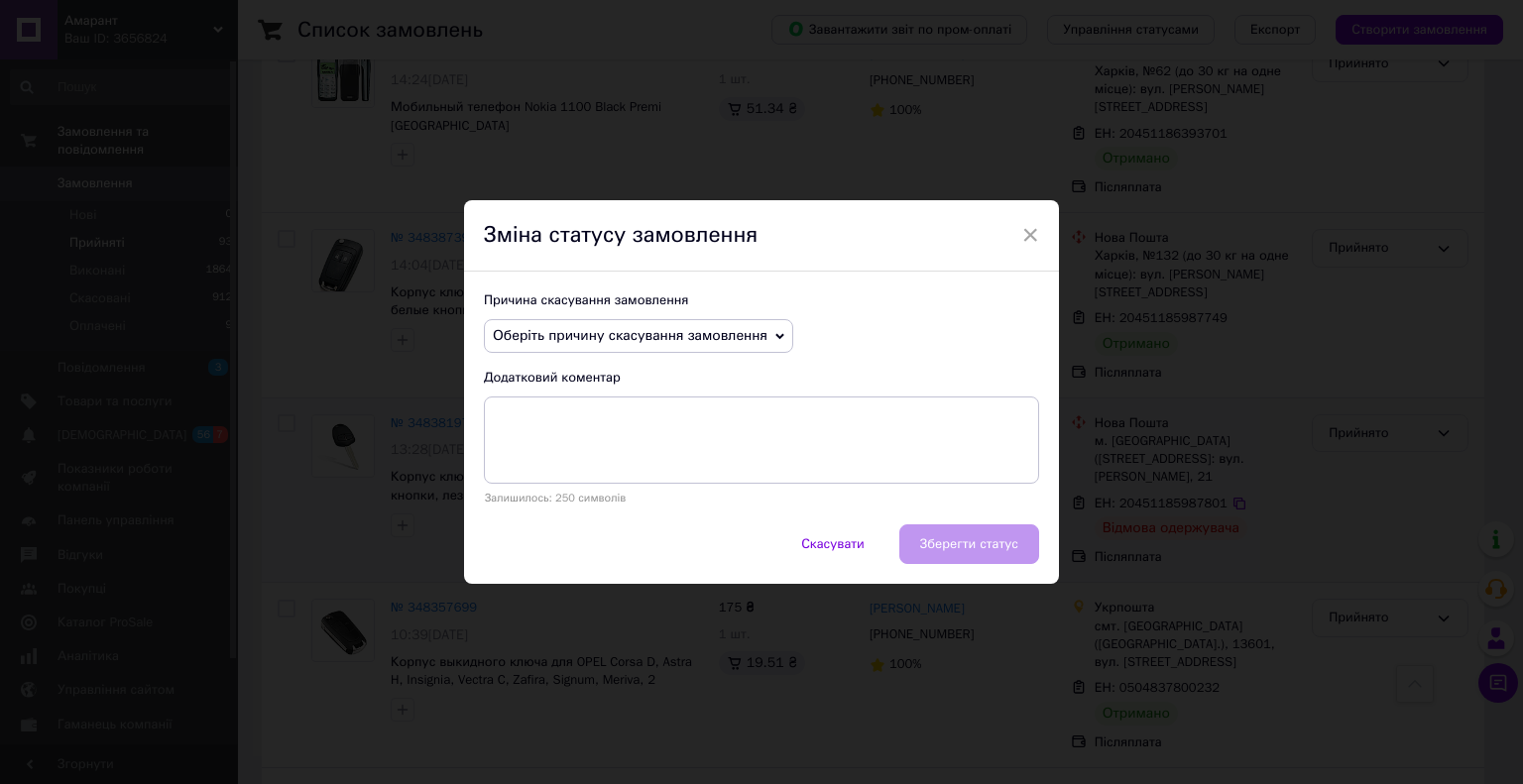 click on "Оберіть причину скасування замовлення" at bounding box center [630, 335] 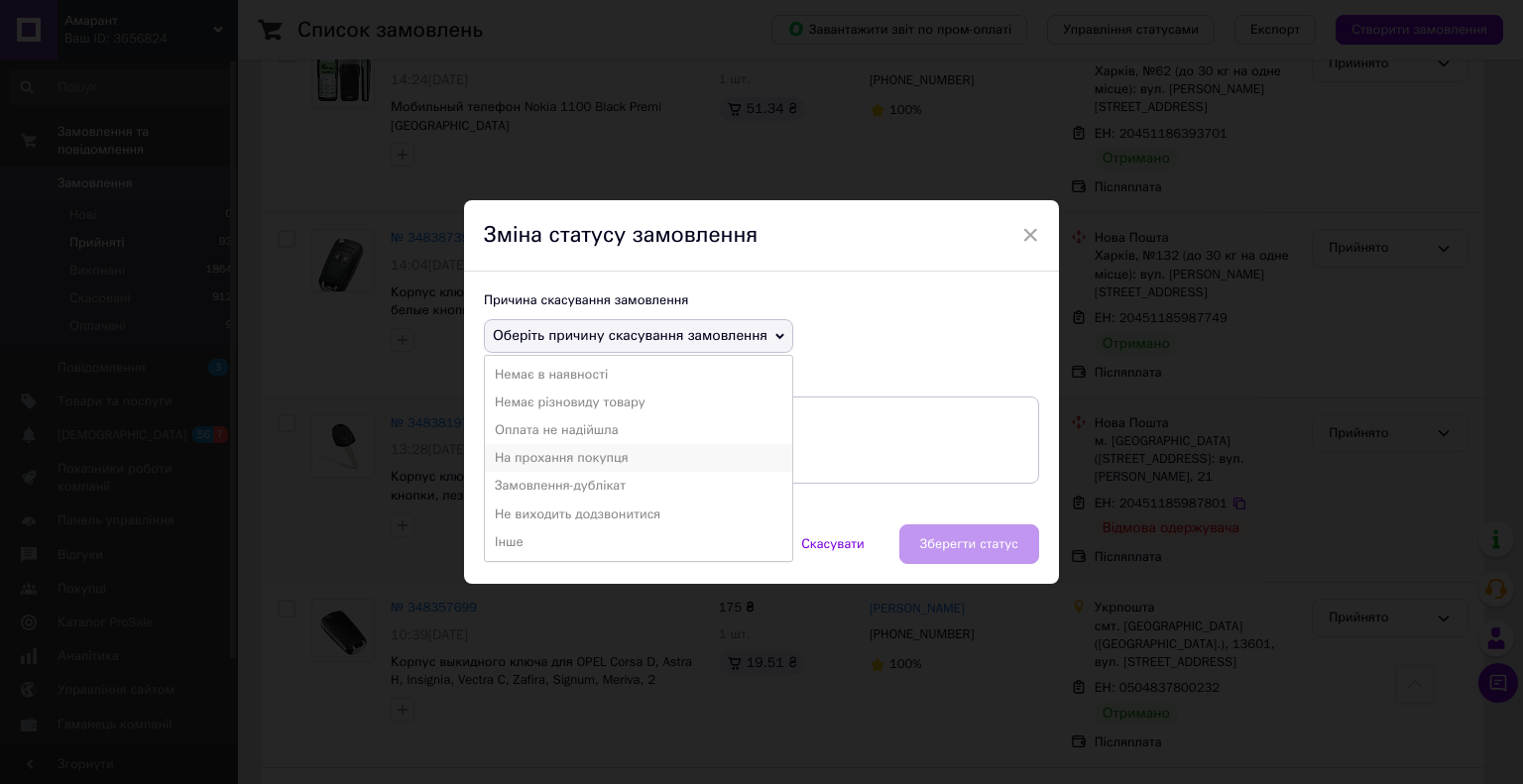 click on "На прохання покупця" at bounding box center (639, 458) 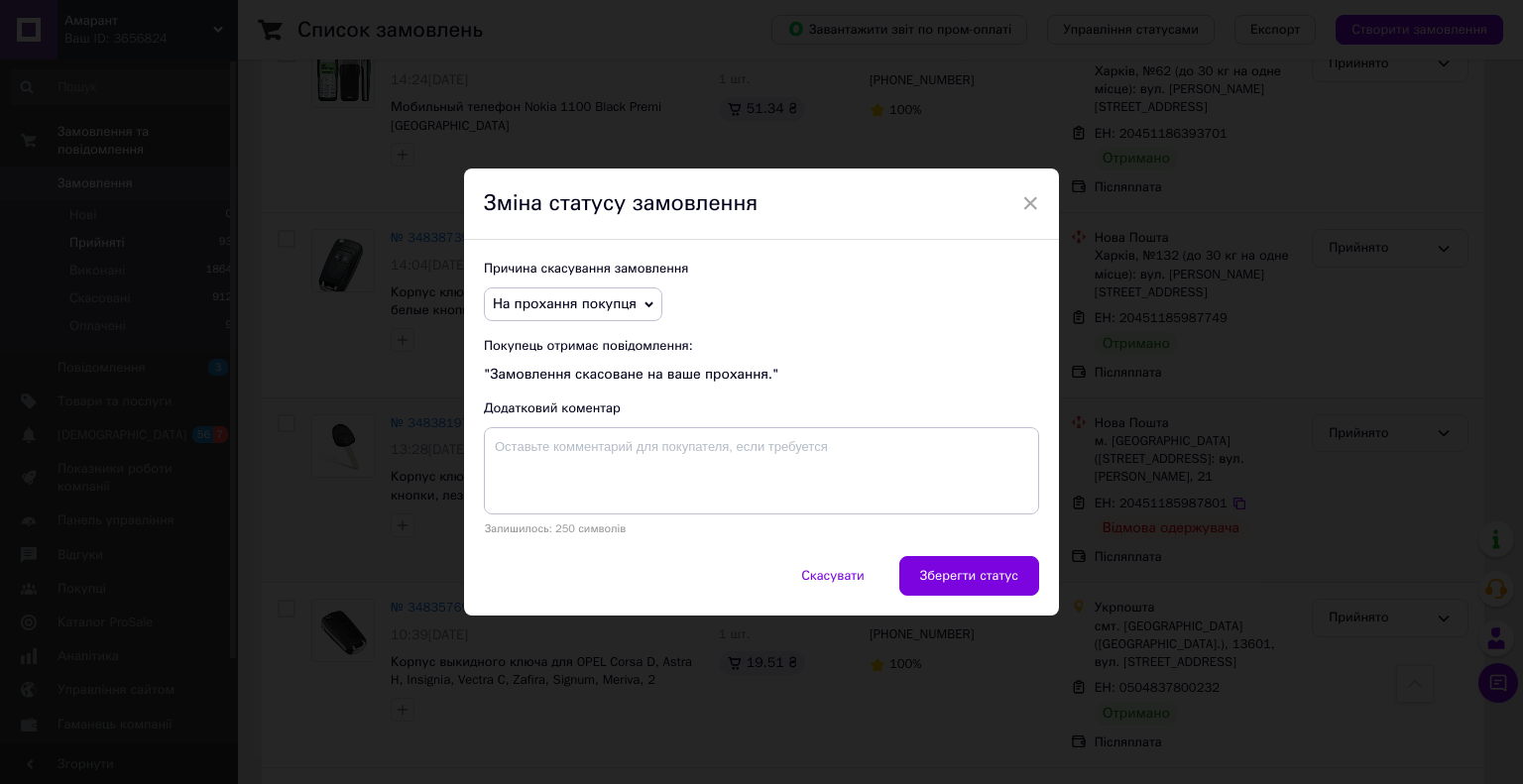 click on "Зберегти статус" at bounding box center (969, 576) 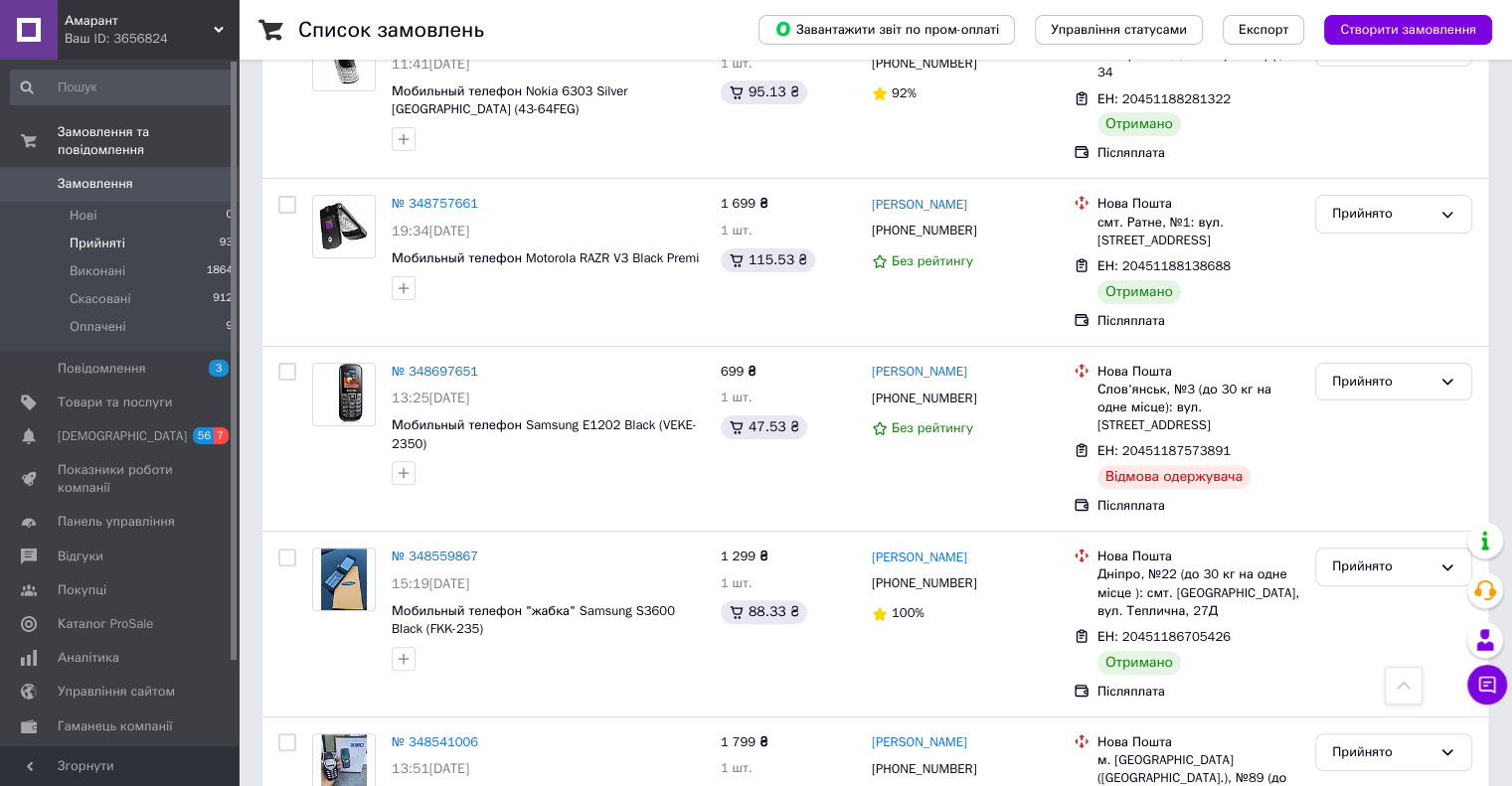 scroll, scrollTop: 461, scrollLeft: 0, axis: vertical 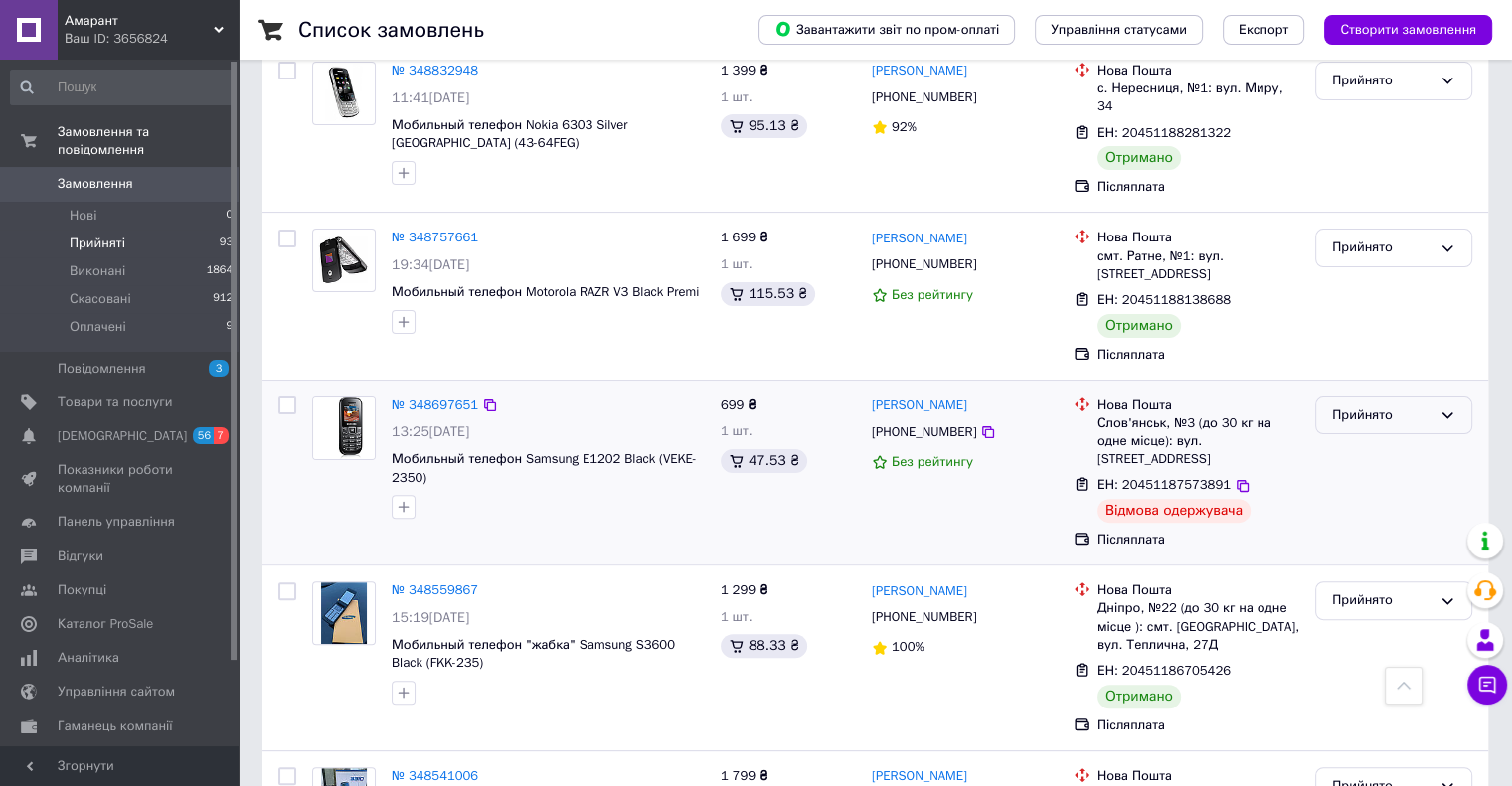 click on "Прийнято" at bounding box center [1382, 415] 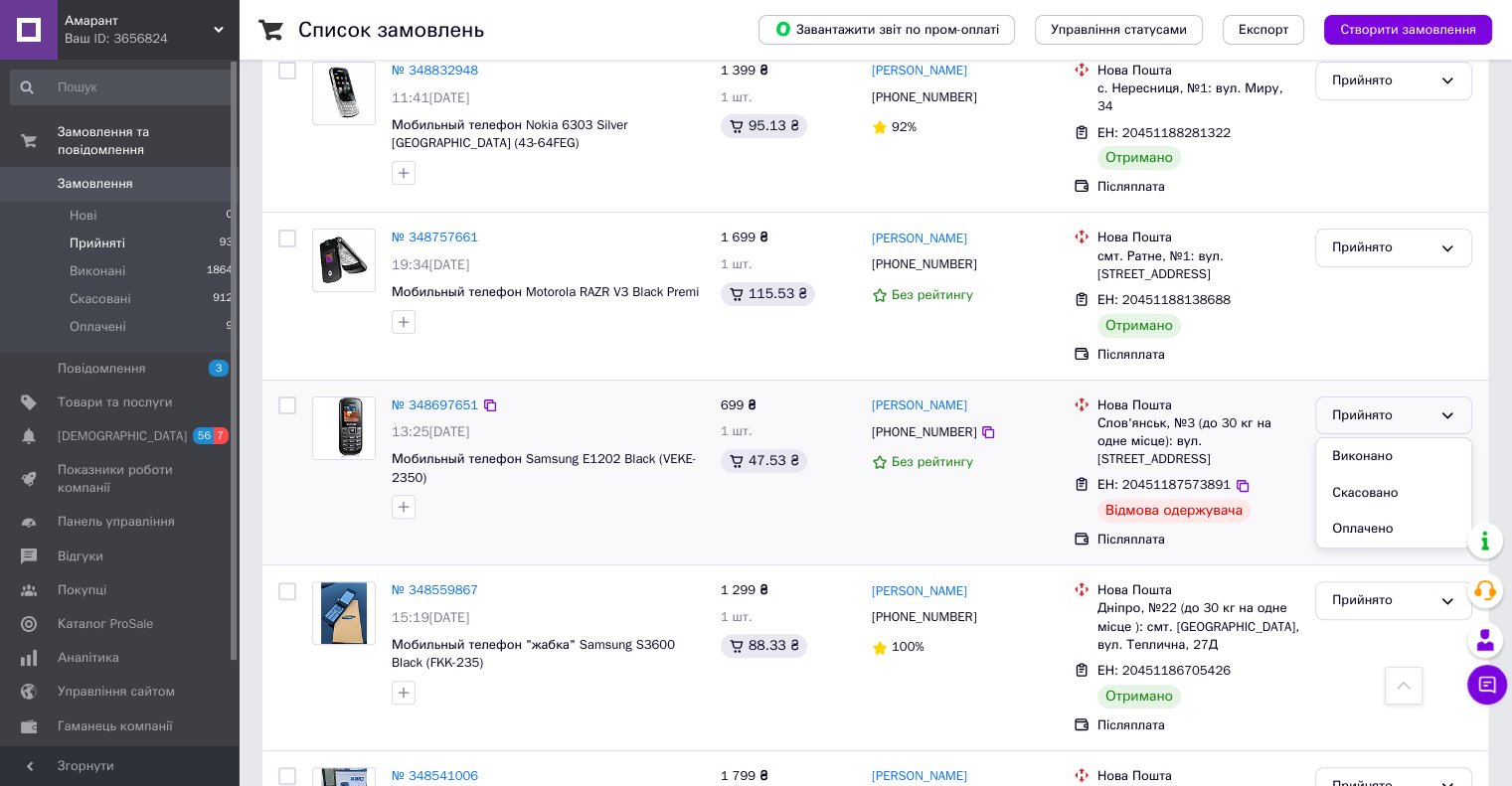 click on "Скасовано" at bounding box center [1394, 493] 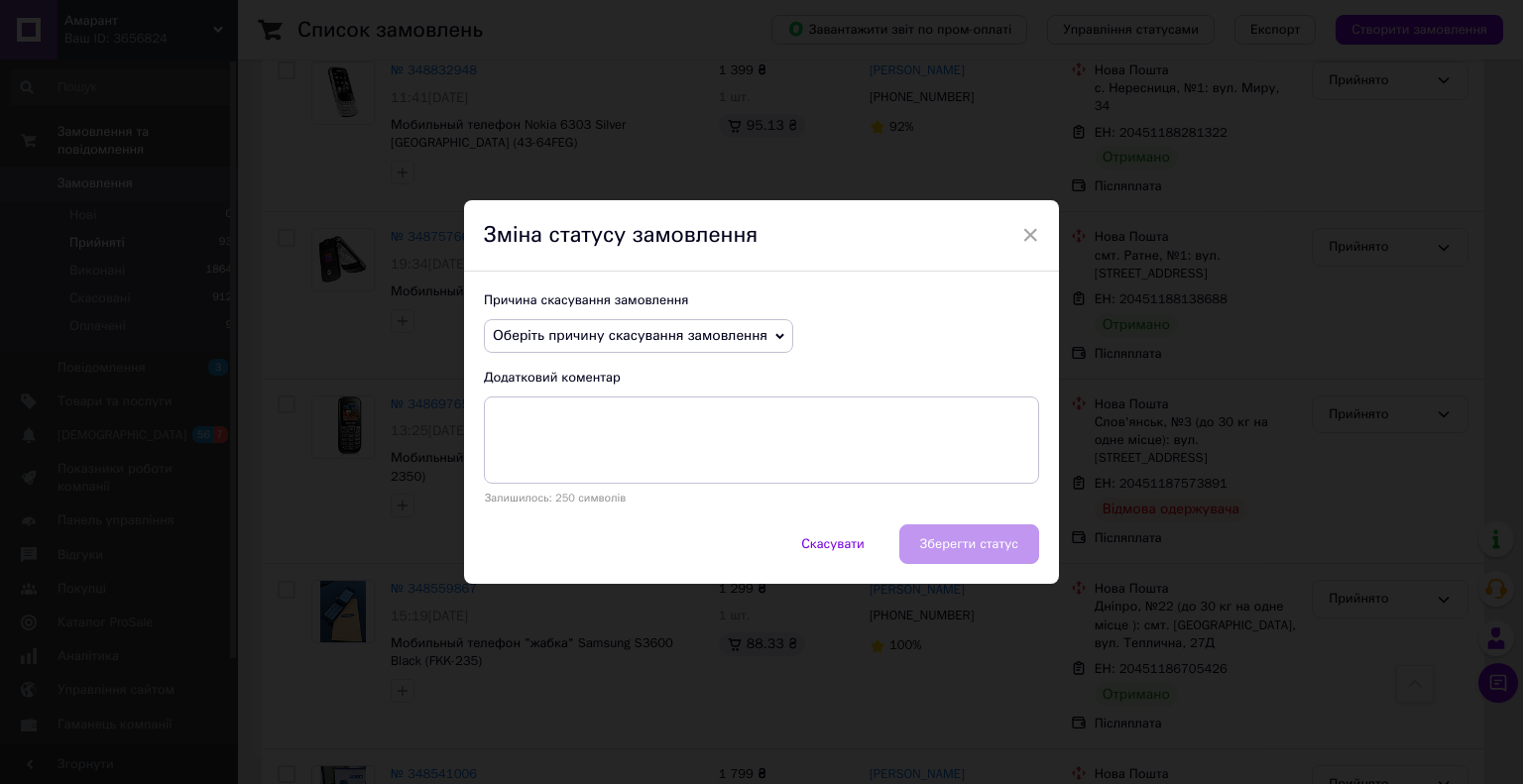 click on "Оберіть причину скасування замовлення" at bounding box center [630, 335] 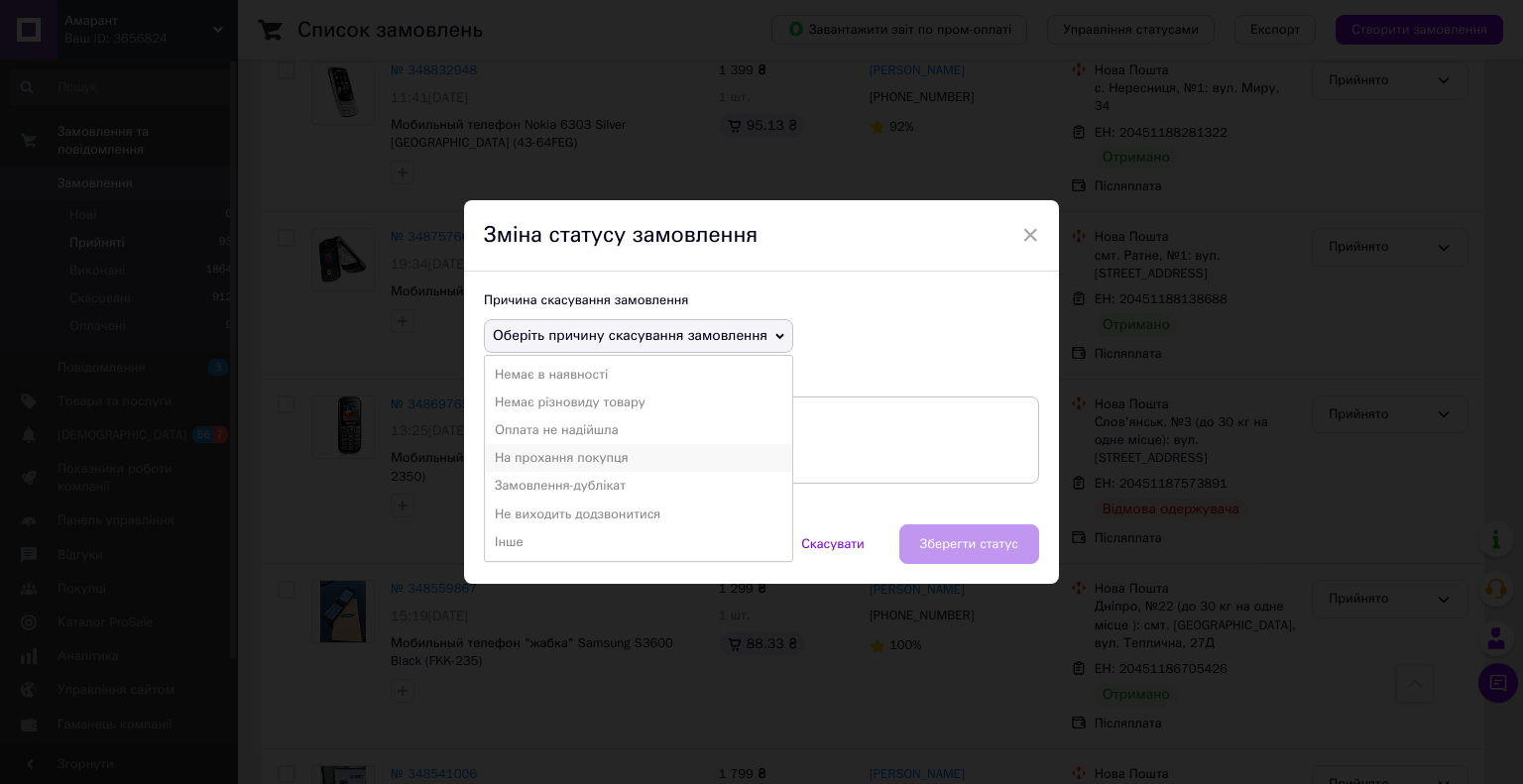 click on "На прохання покупця" at bounding box center [639, 458] 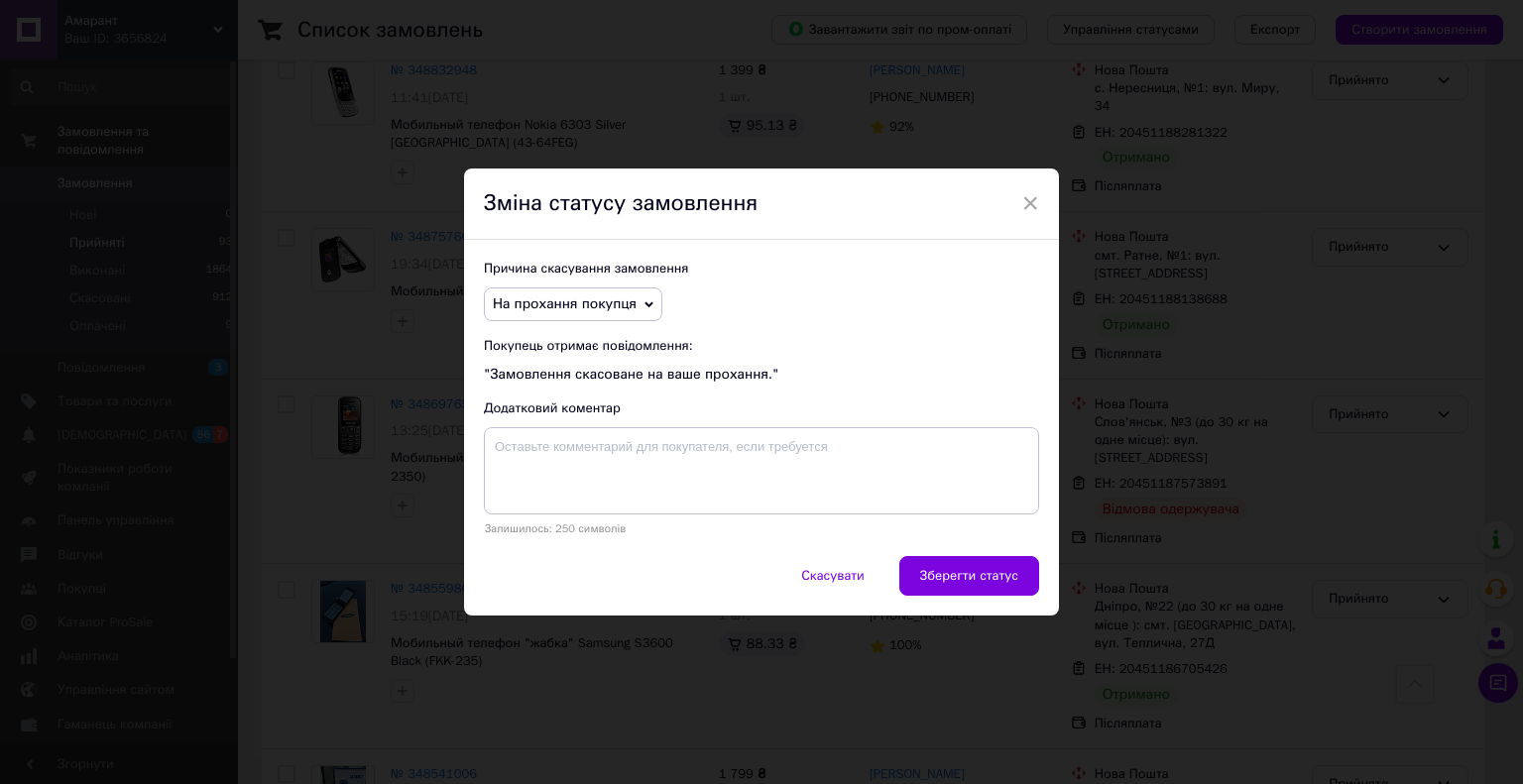 click on "Зберегти статус" at bounding box center (969, 576) 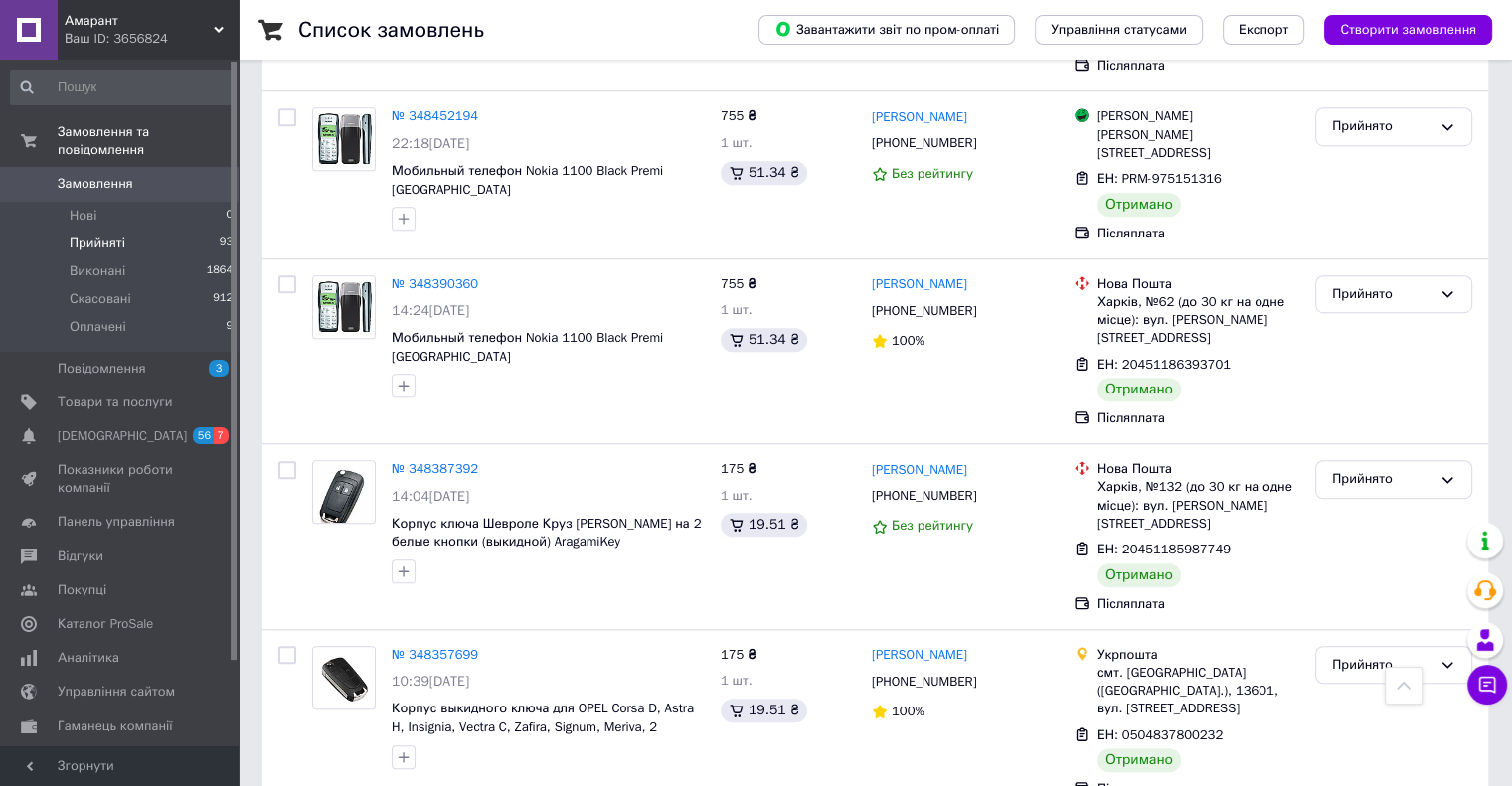 scroll, scrollTop: 1284, scrollLeft: 0, axis: vertical 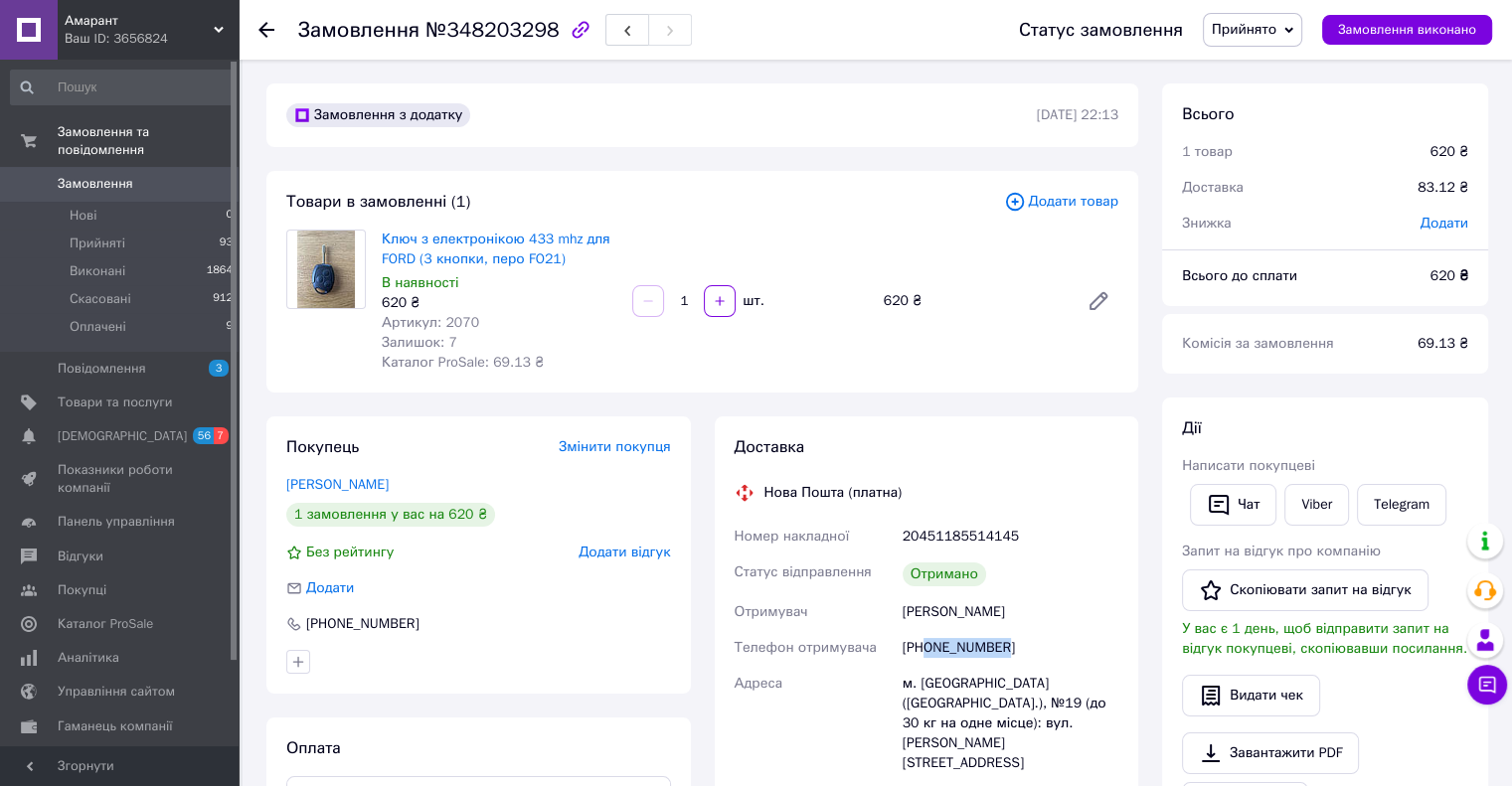 drag, startPoint x: 1011, startPoint y: 651, endPoint x: 929, endPoint y: 652, distance: 82.006097 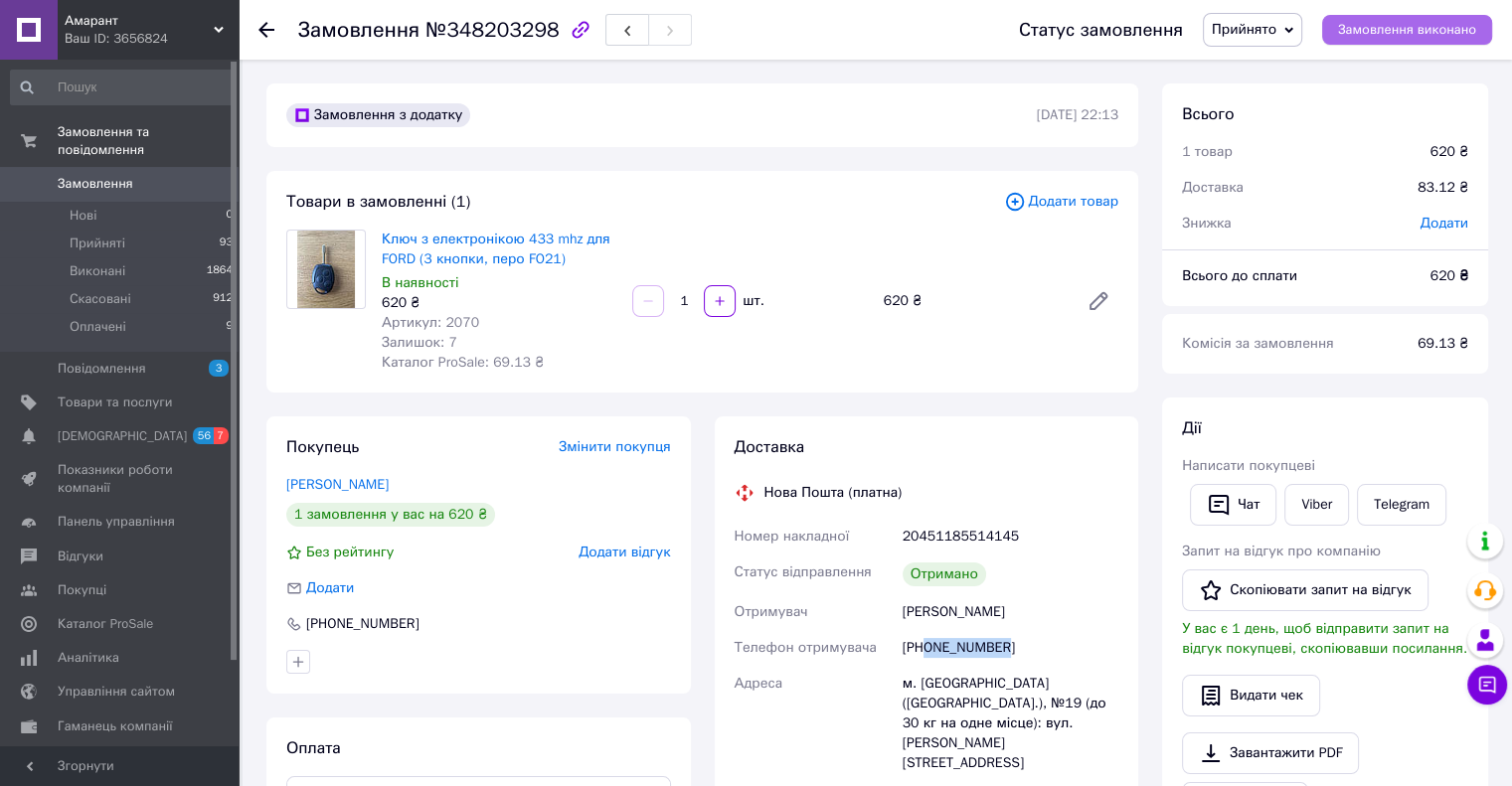 click on "Замовлення виконано" at bounding box center [1407, 30] 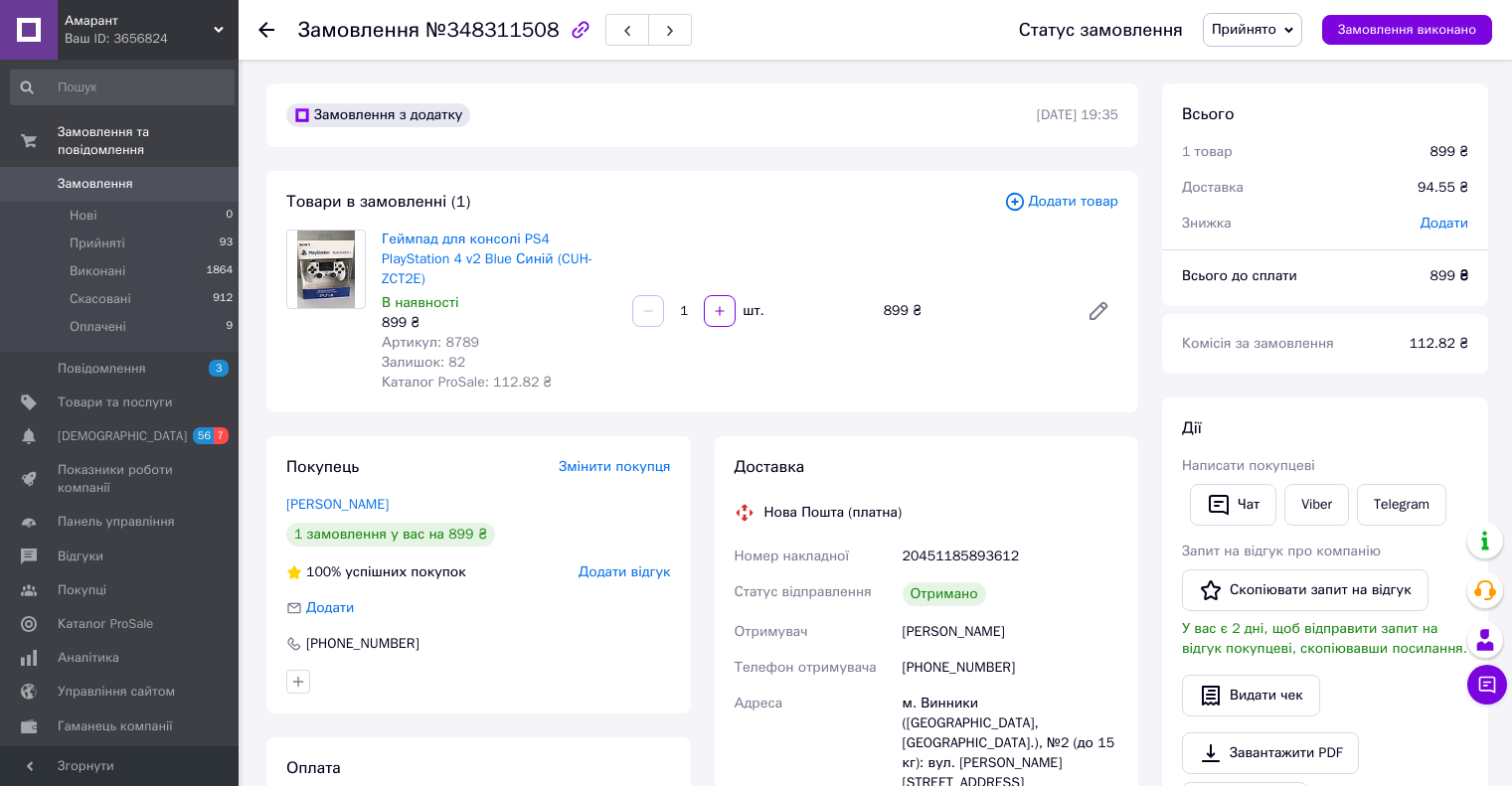scroll, scrollTop: 0, scrollLeft: 0, axis: both 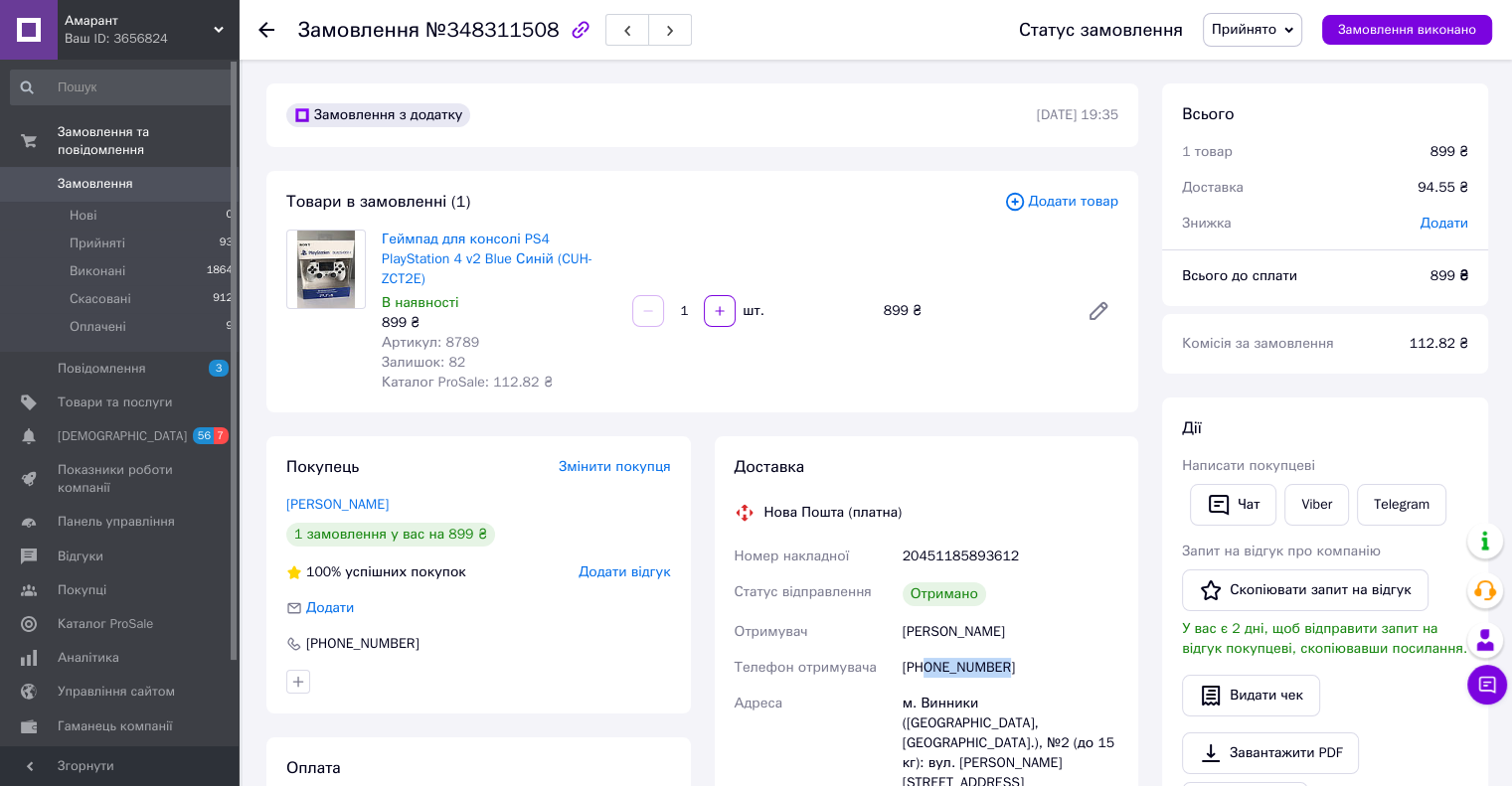 drag, startPoint x: 934, startPoint y: 651, endPoint x: 923, endPoint y: 655, distance: 11.7047 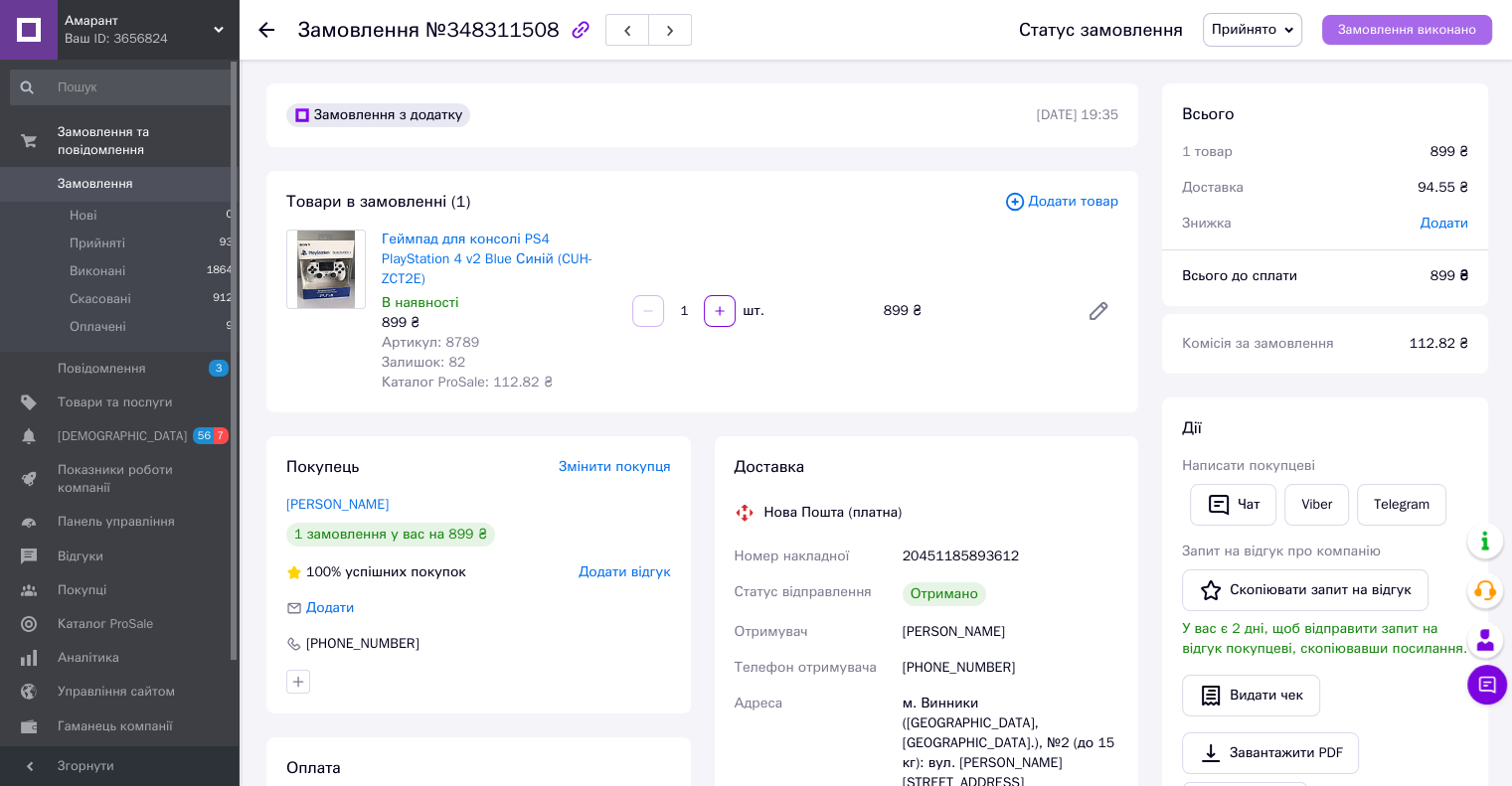 click on "Замовлення виконано" at bounding box center [1407, 30] 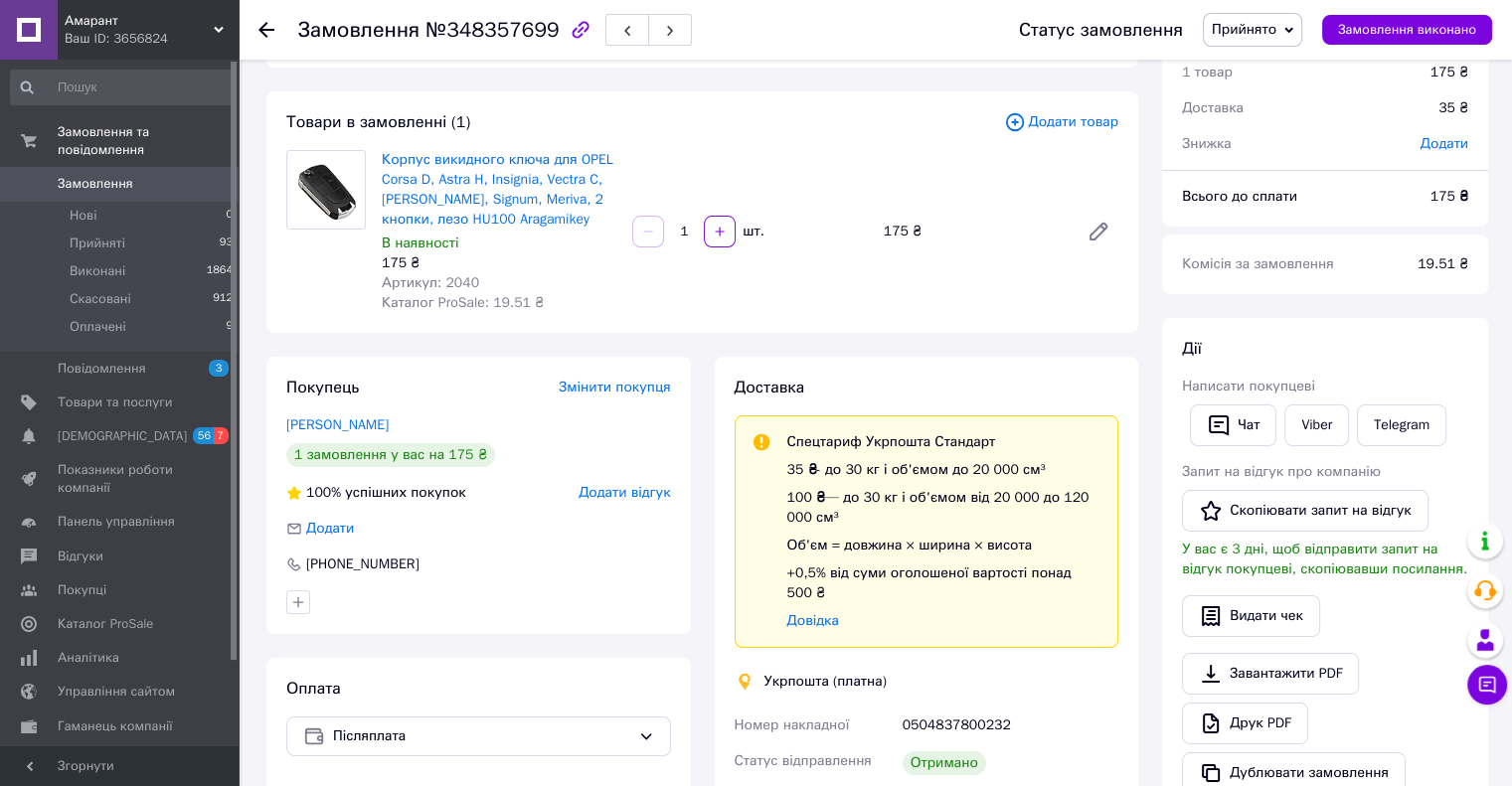 scroll, scrollTop: 397, scrollLeft: 0, axis: vertical 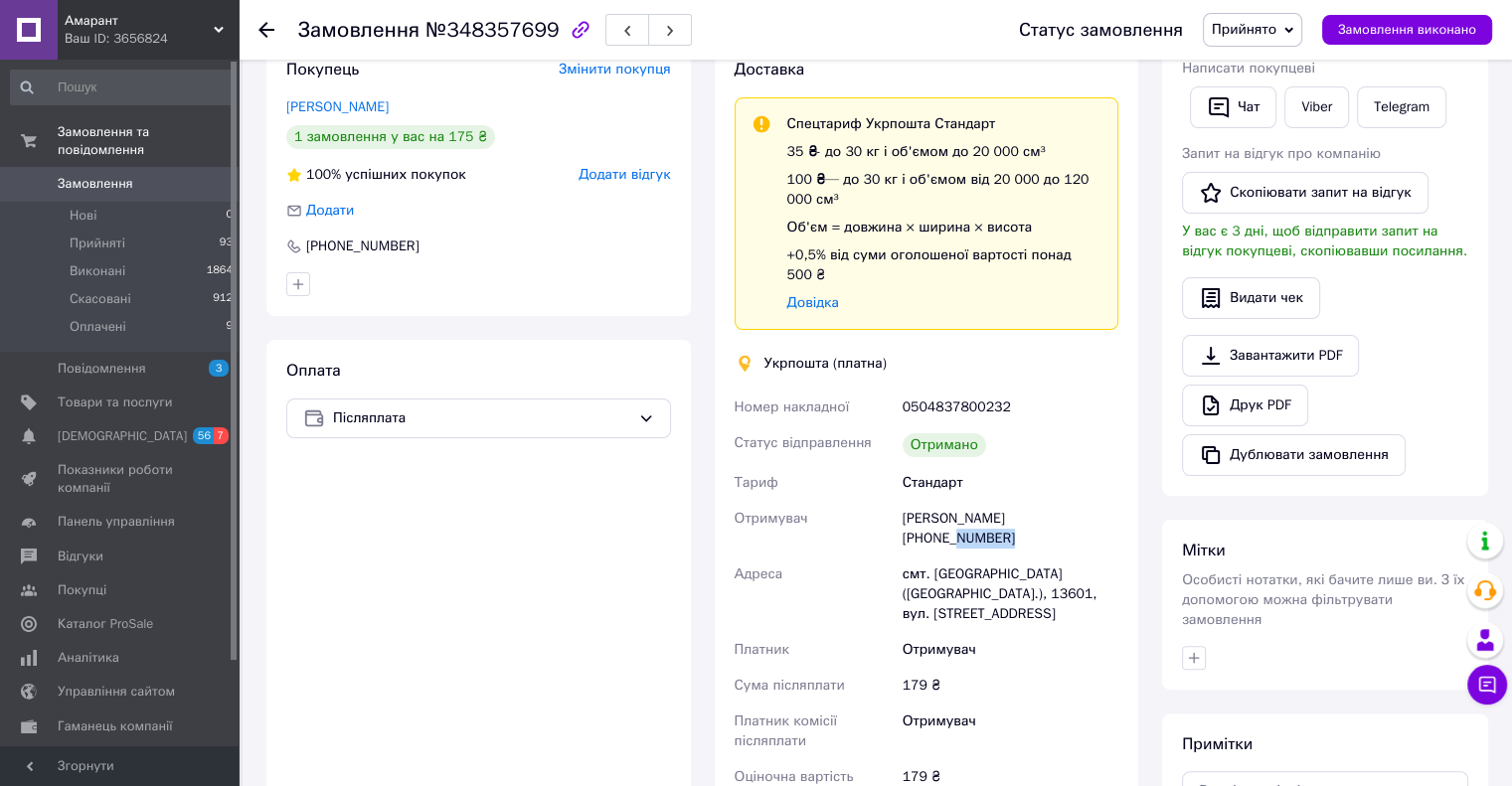 drag, startPoint x: 1120, startPoint y: 504, endPoint x: 1049, endPoint y: 514, distance: 71.700767 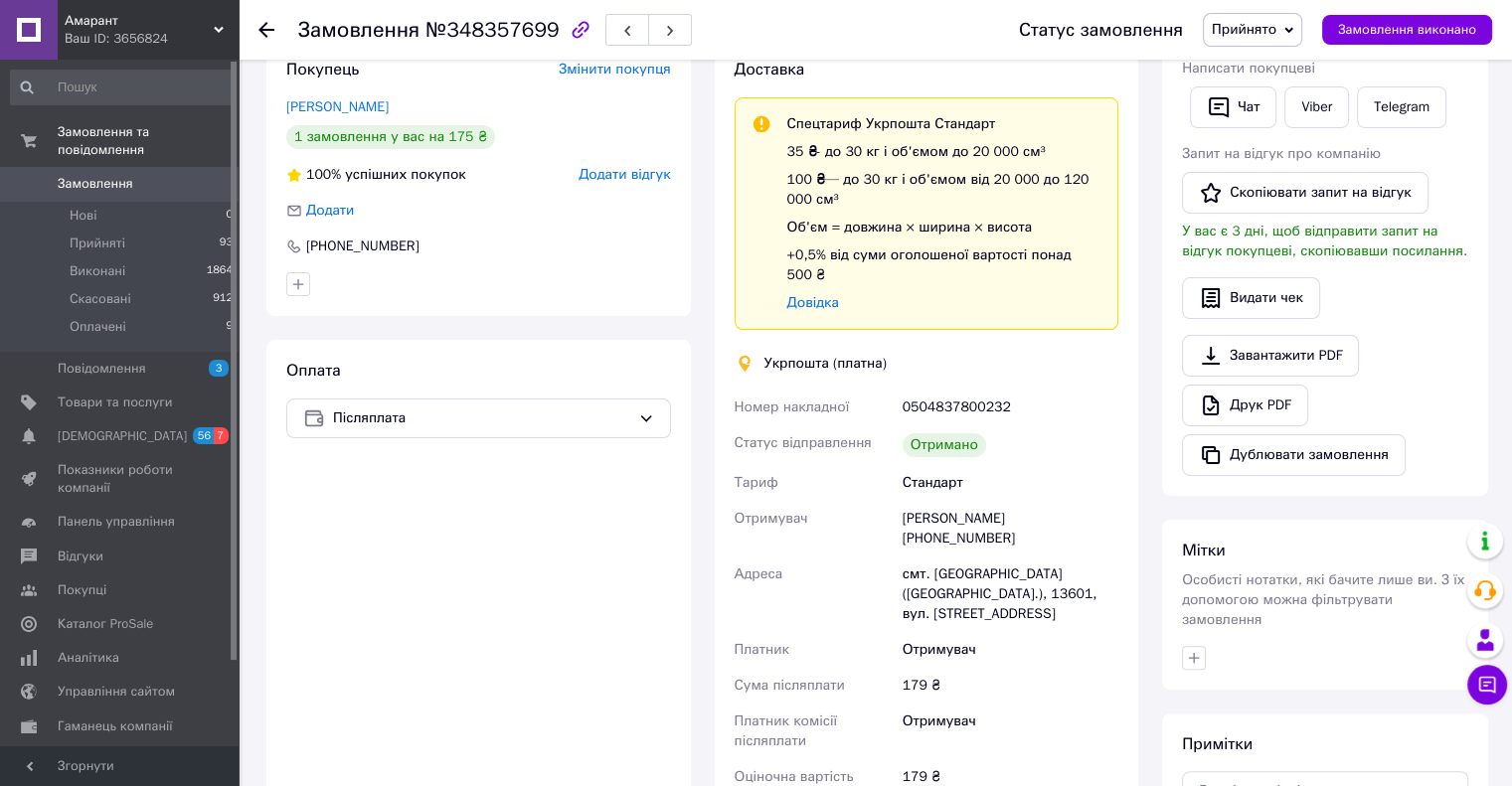 click on "Отримано" at bounding box center (1010, 445) 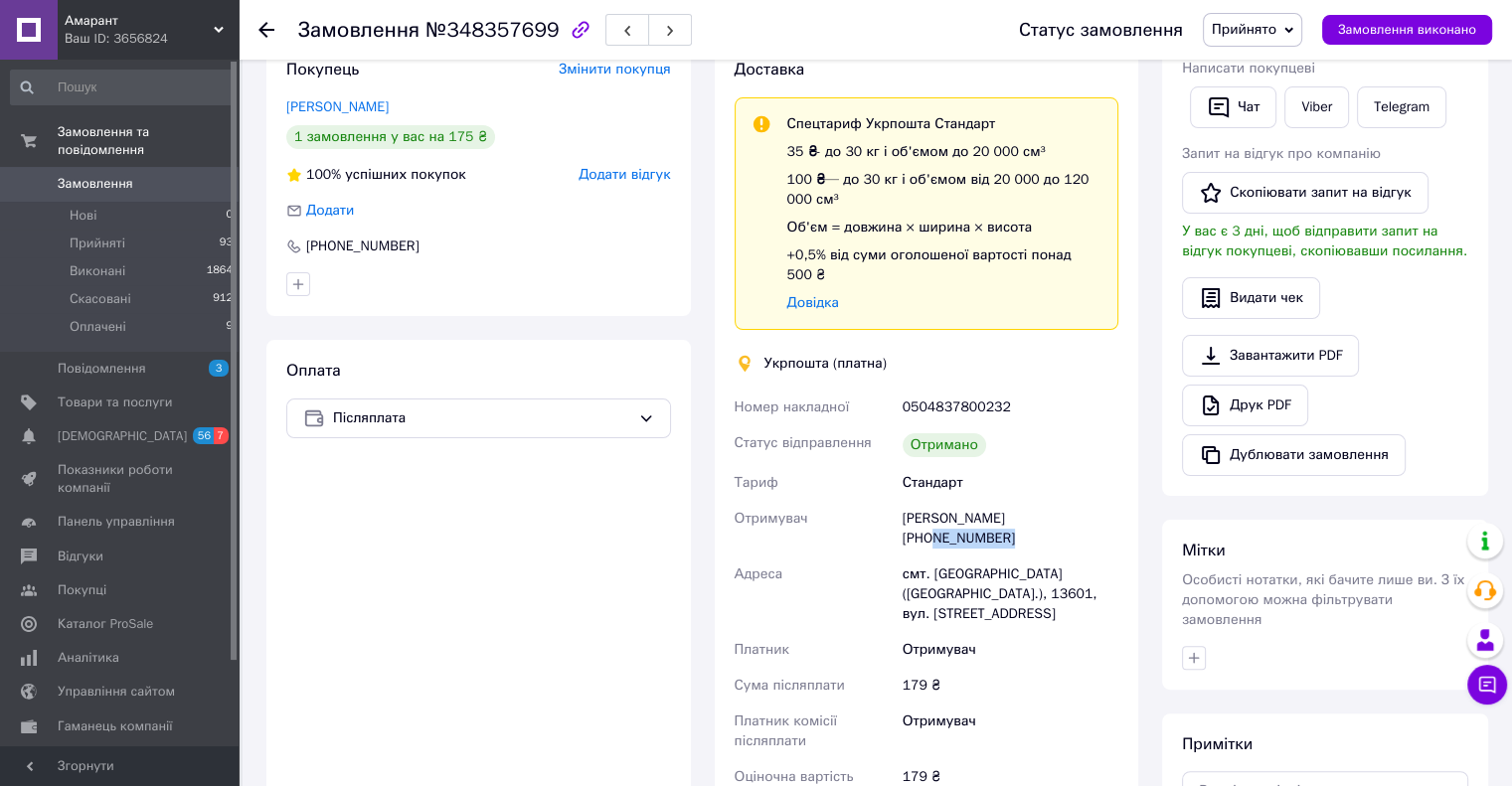 drag, startPoint x: 1122, startPoint y: 505, endPoint x: 1029, endPoint y: 512, distance: 93.26307 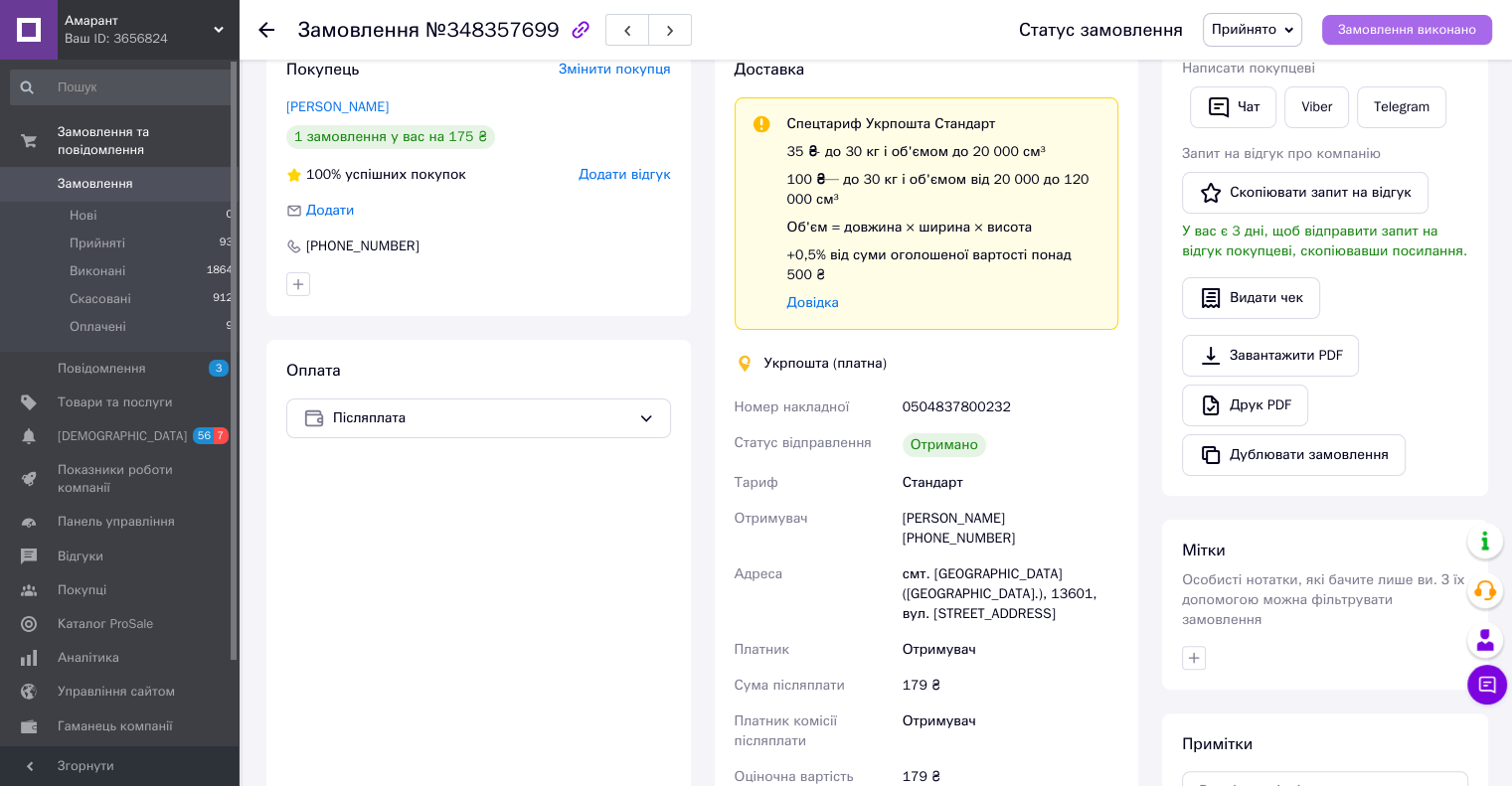 click on "Замовлення виконано" at bounding box center (1407, 30) 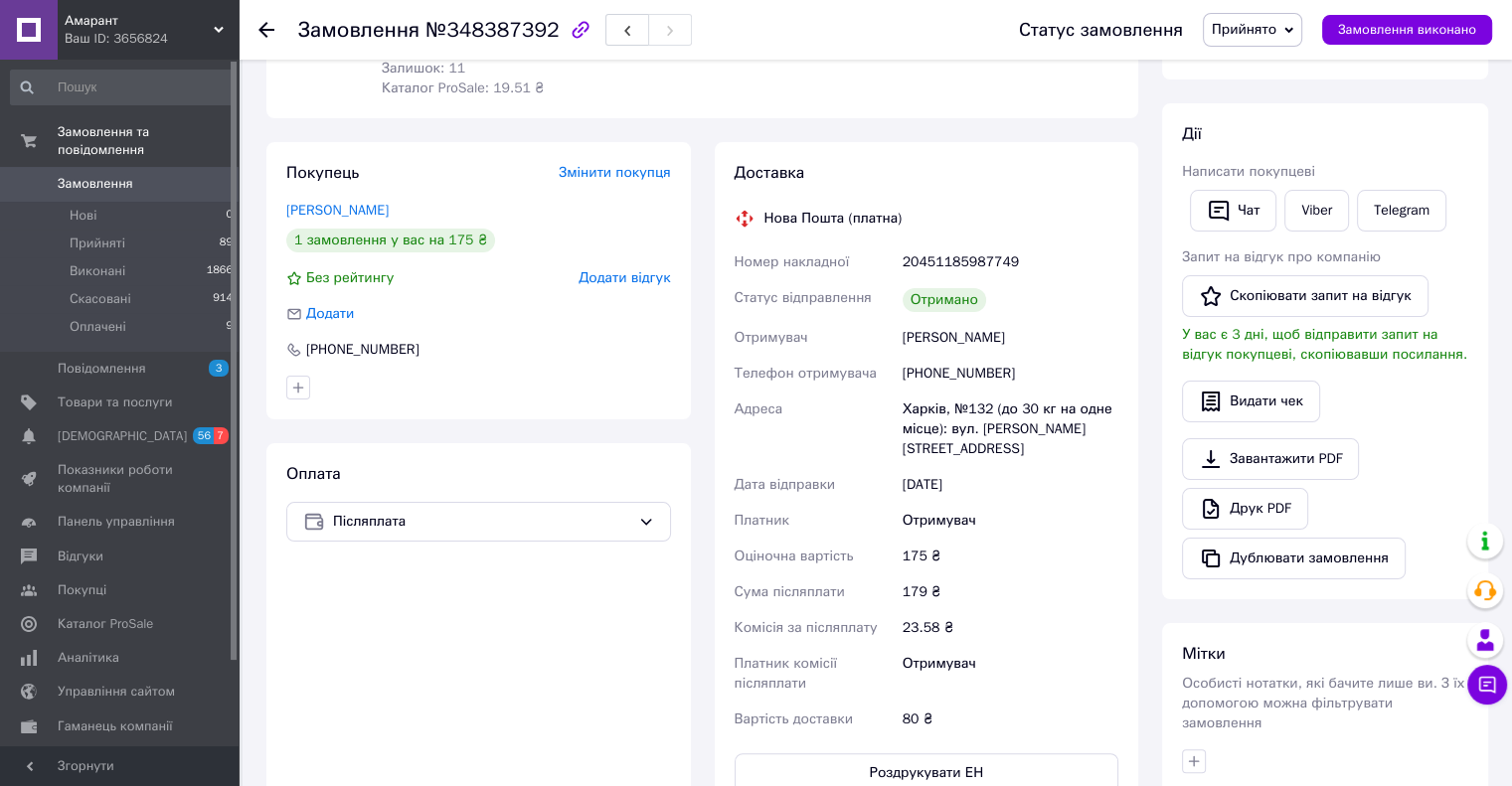 scroll, scrollTop: 298, scrollLeft: 0, axis: vertical 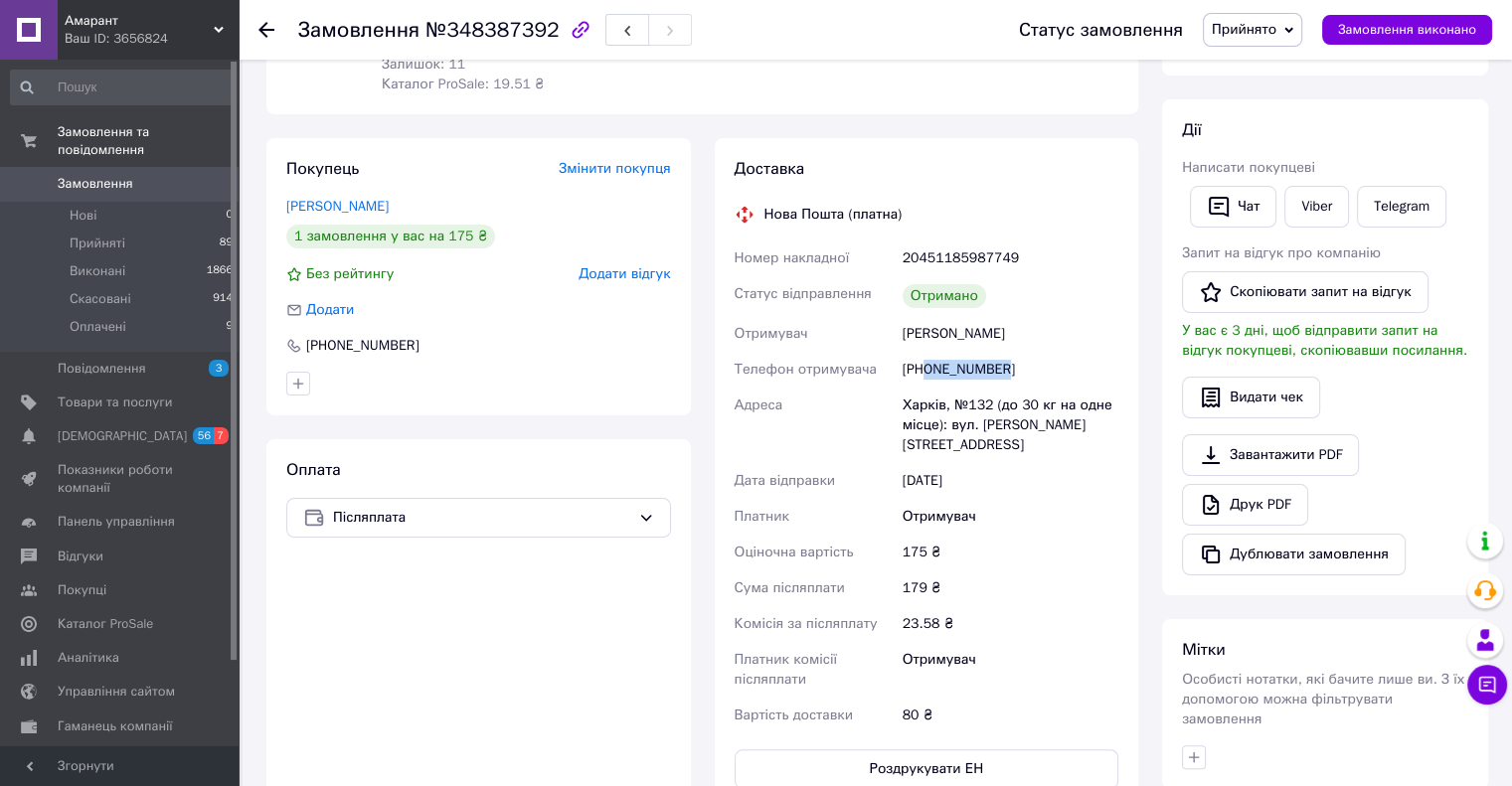 drag, startPoint x: 993, startPoint y: 368, endPoint x: 924, endPoint y: 385, distance: 71.06335 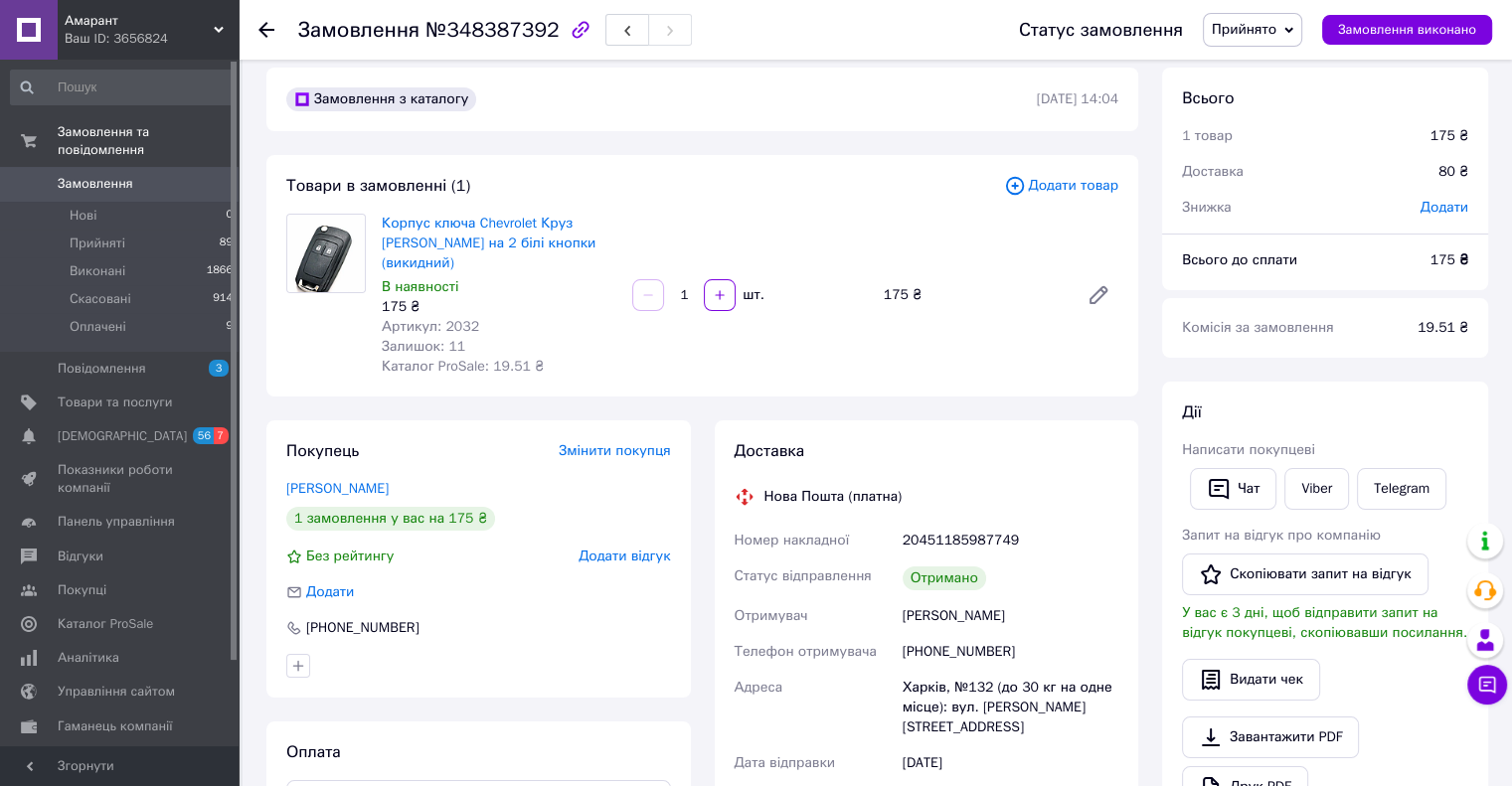 scroll, scrollTop: 0, scrollLeft: 0, axis: both 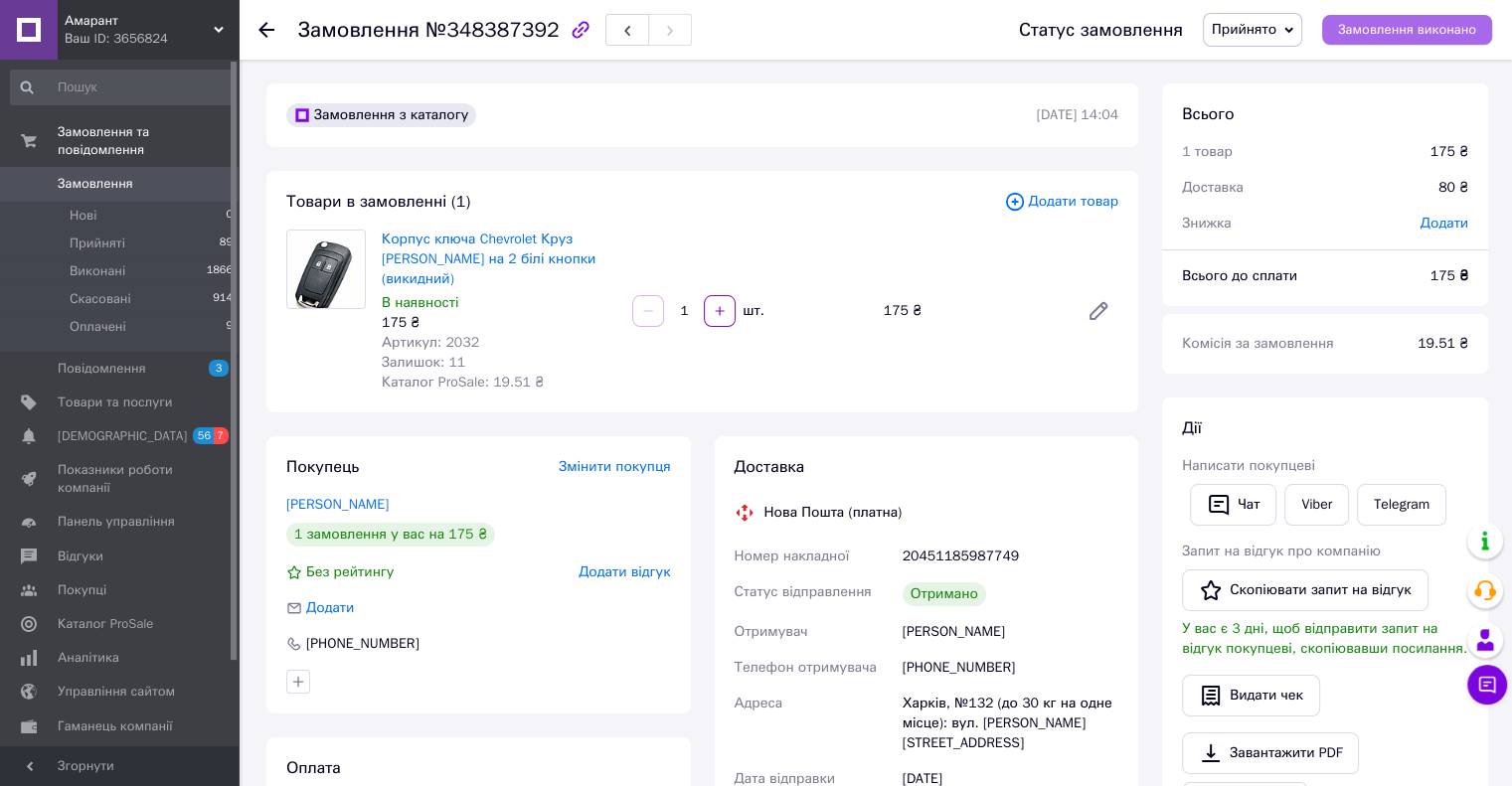 click on "Замовлення виконано" at bounding box center (1407, 30) 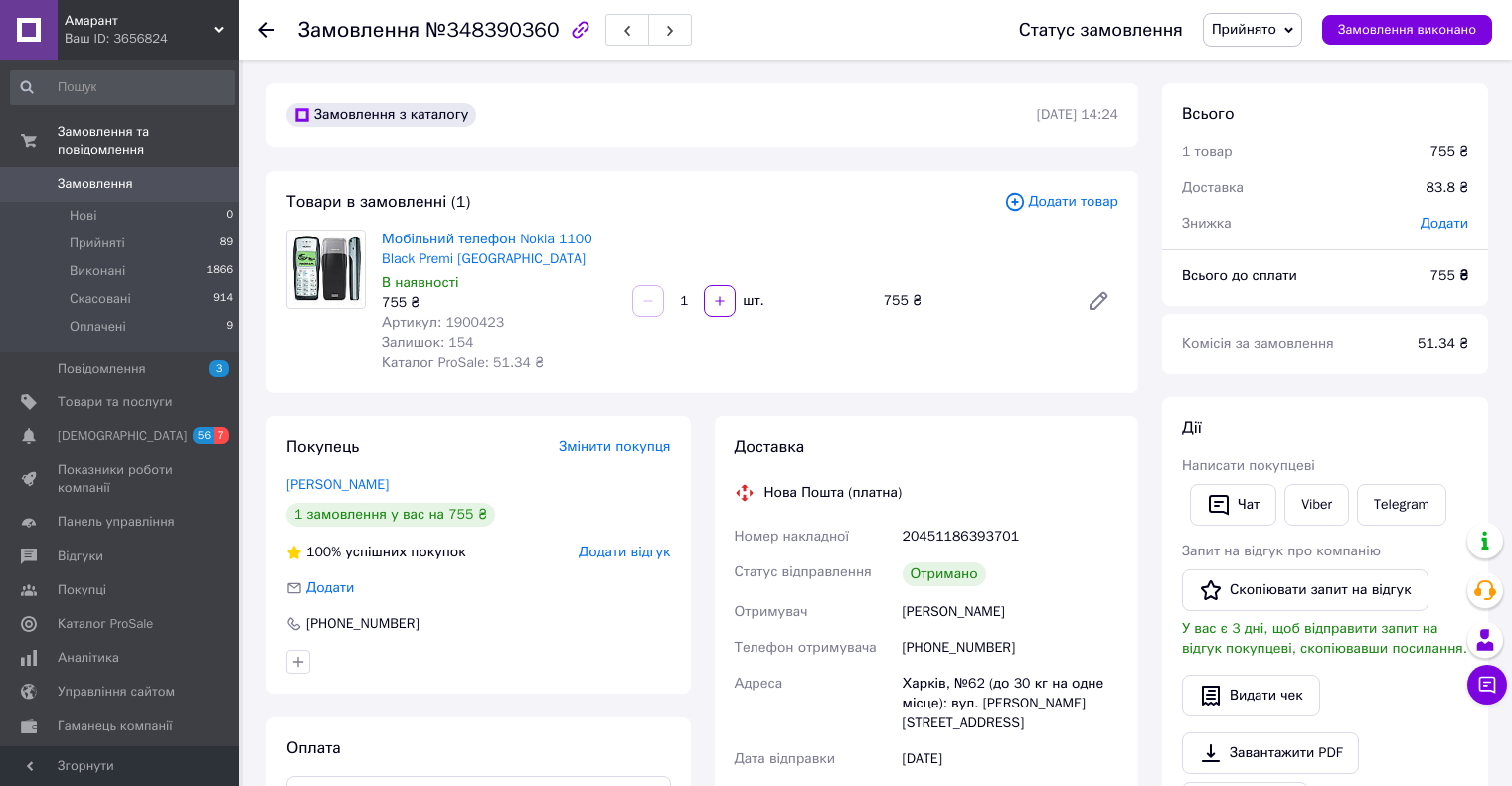scroll, scrollTop: 0, scrollLeft: 0, axis: both 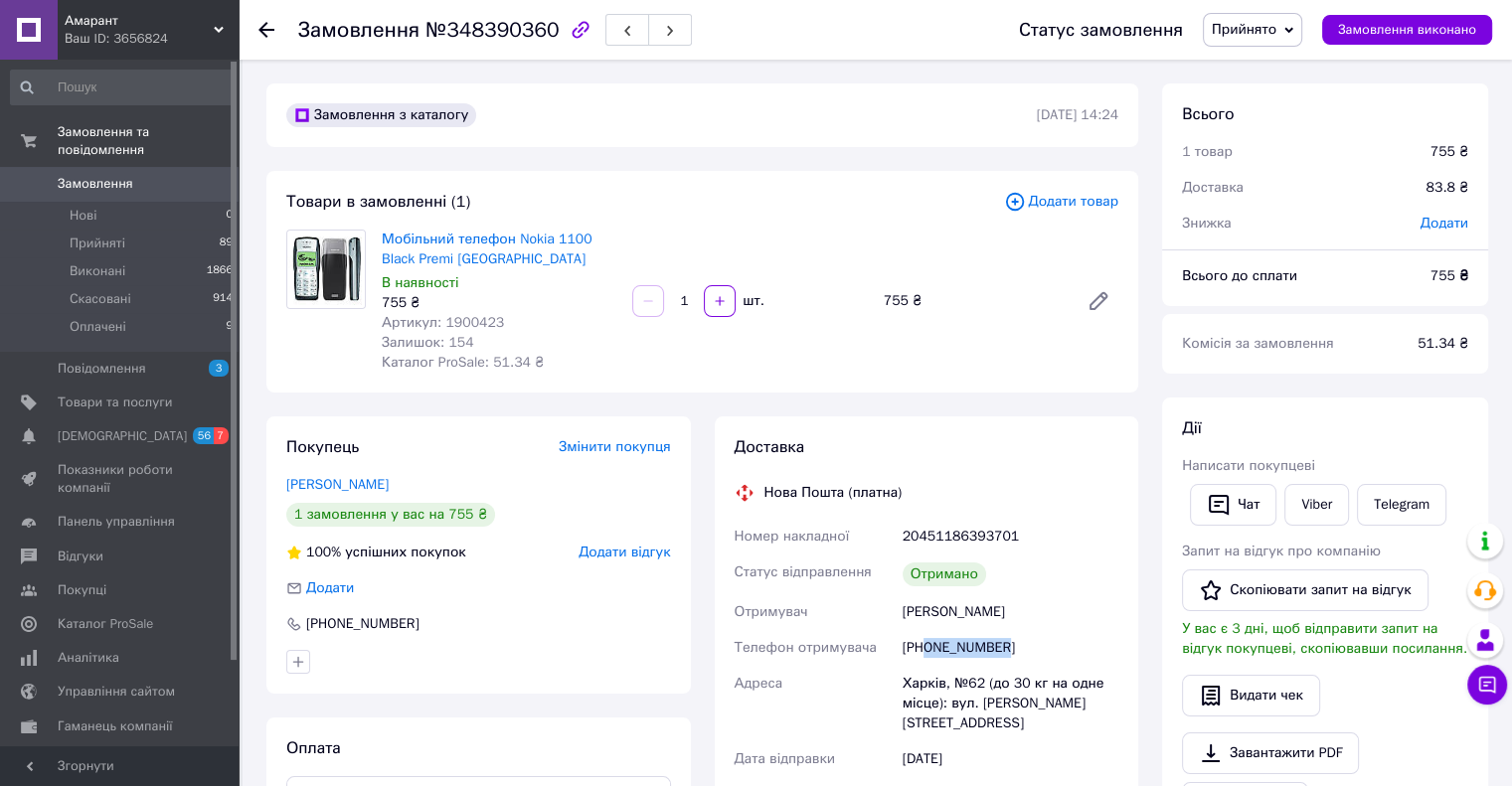 drag, startPoint x: 982, startPoint y: 652, endPoint x: 927, endPoint y: 658, distance: 55.326305 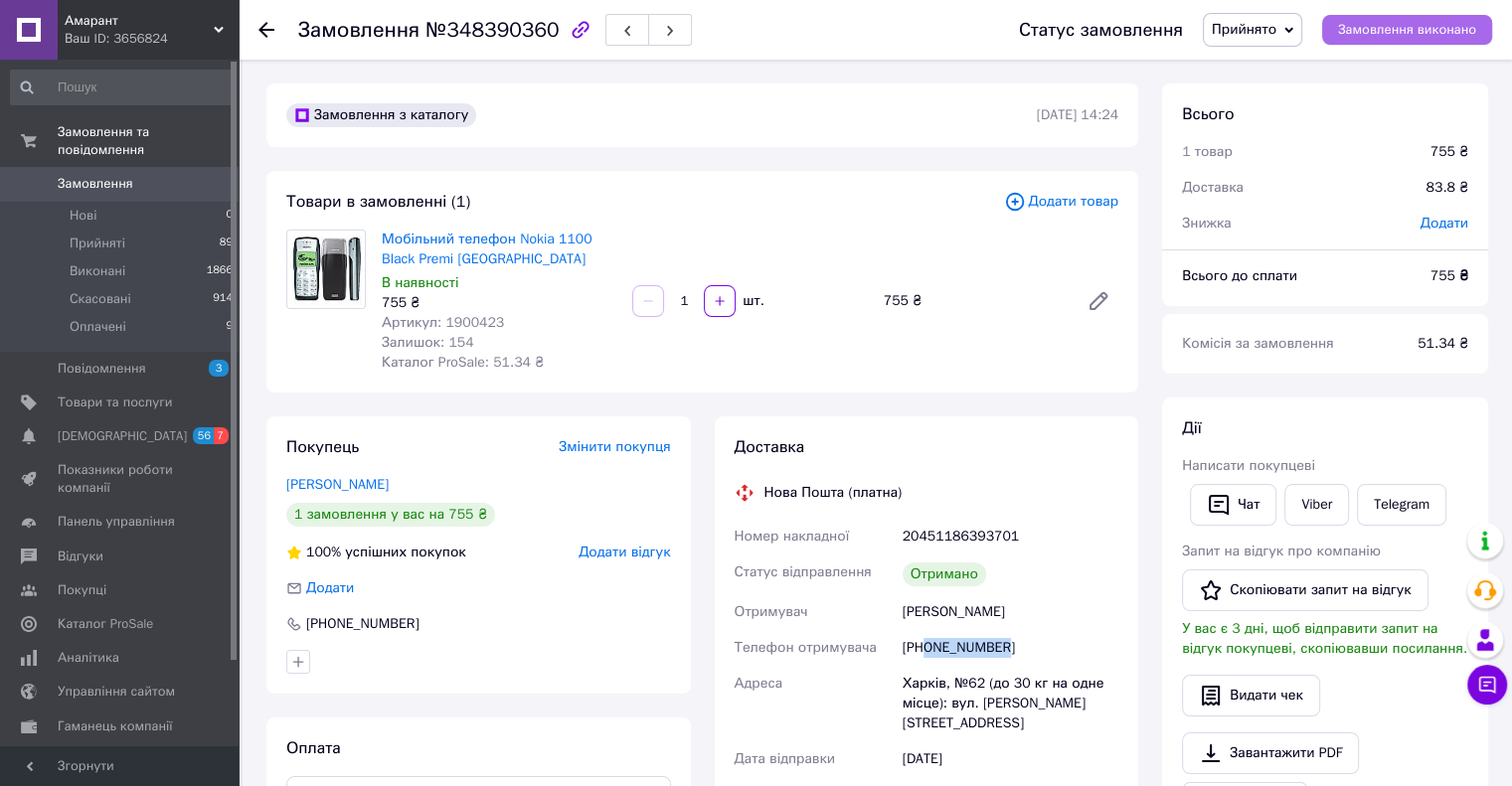 click on "Замовлення виконано" at bounding box center [1407, 30] 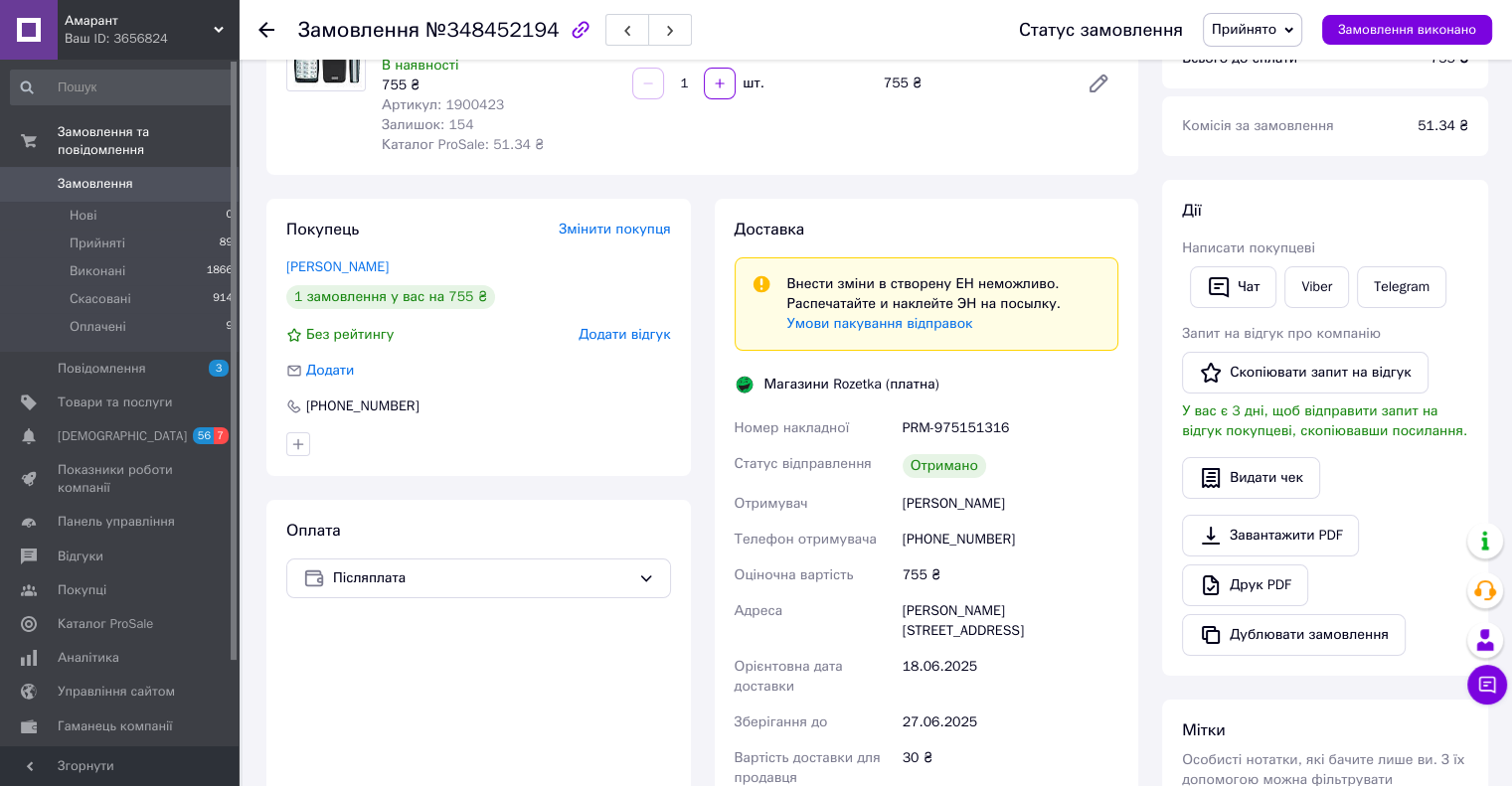 scroll, scrollTop: 298, scrollLeft: 0, axis: vertical 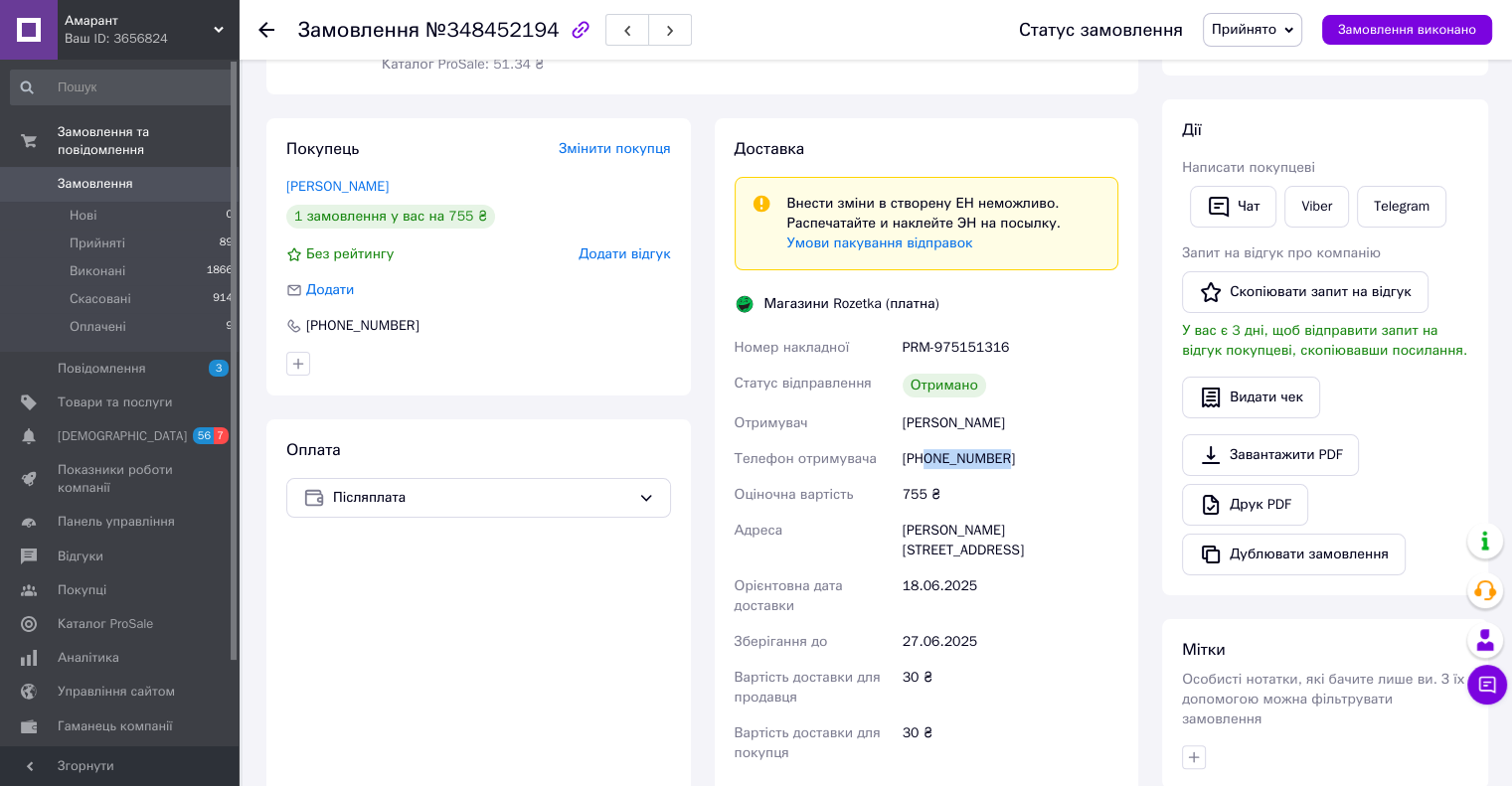 drag, startPoint x: 994, startPoint y: 466, endPoint x: 924, endPoint y: 472, distance: 70.256672 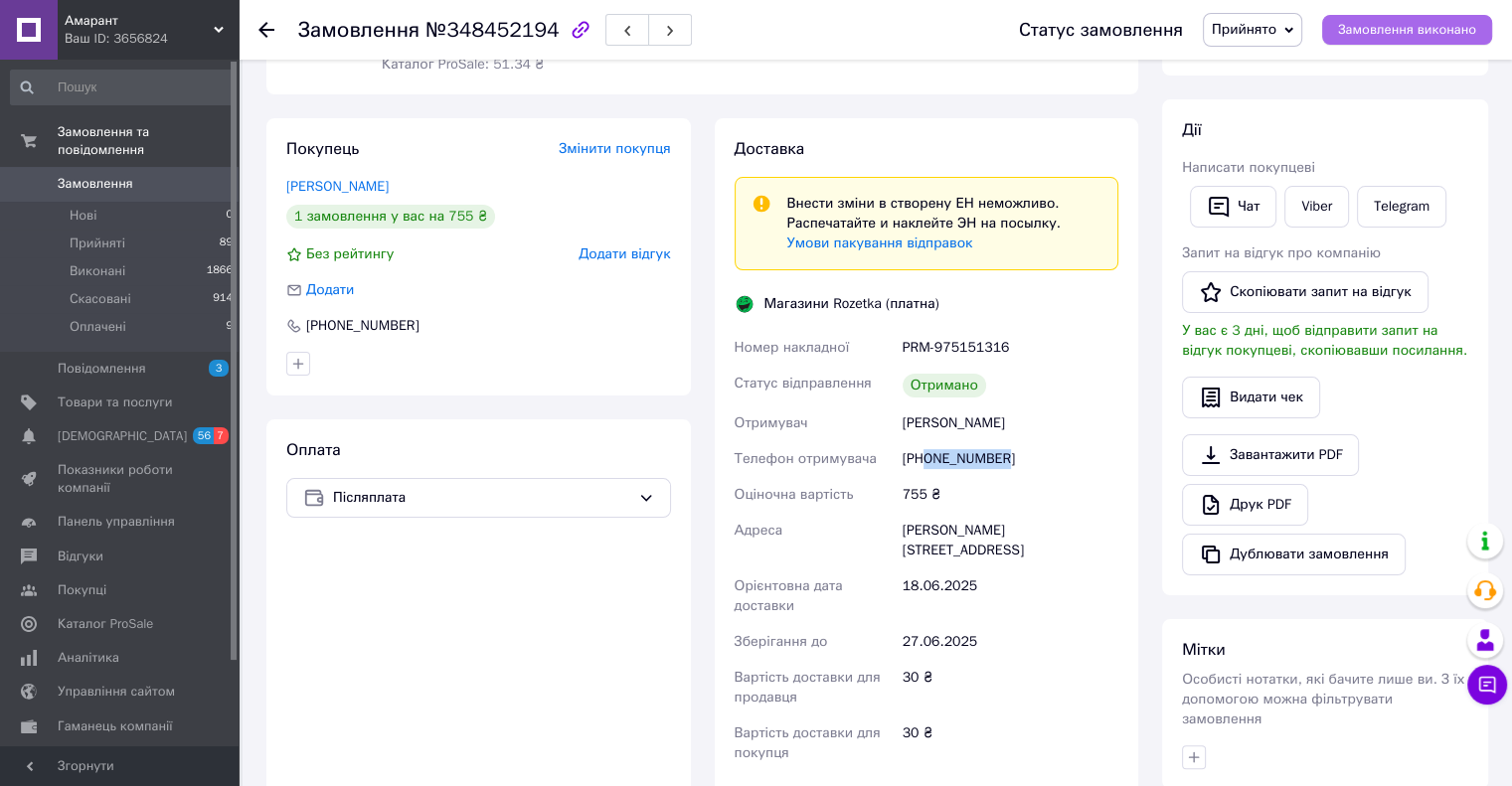 click on "Замовлення виконано" at bounding box center (1407, 30) 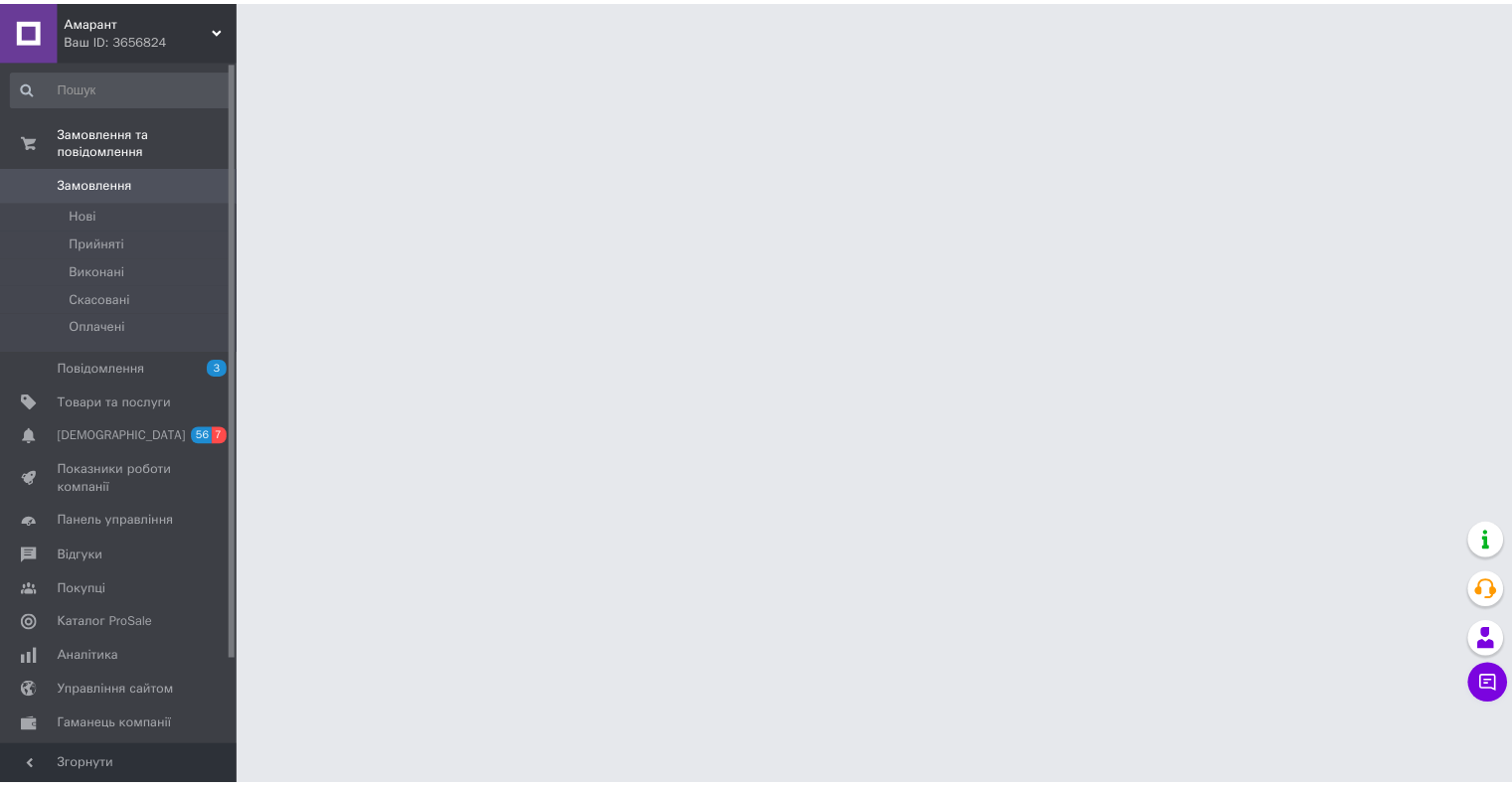 scroll, scrollTop: 0, scrollLeft: 0, axis: both 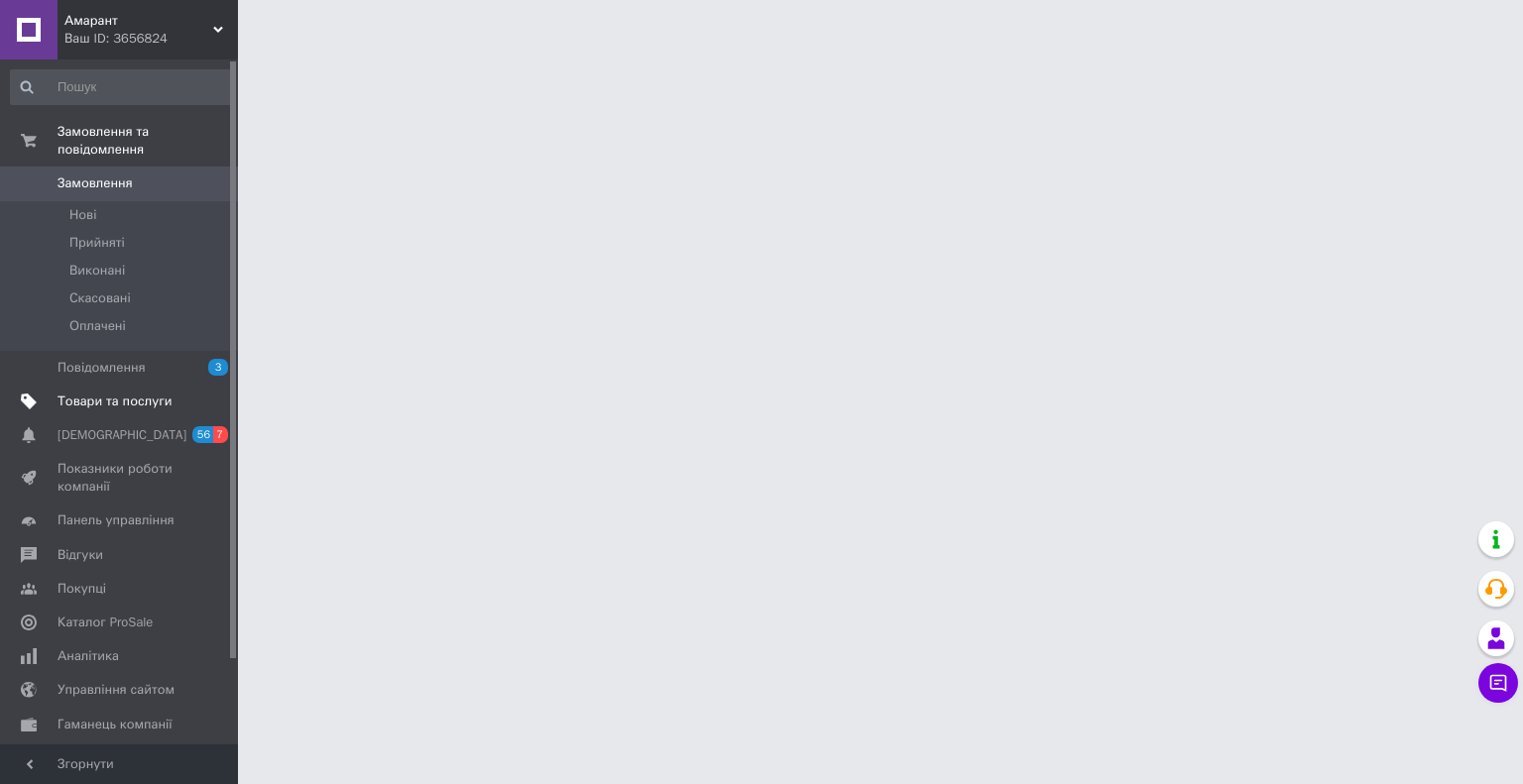 click on "Товари та послуги" at bounding box center [114, 401] 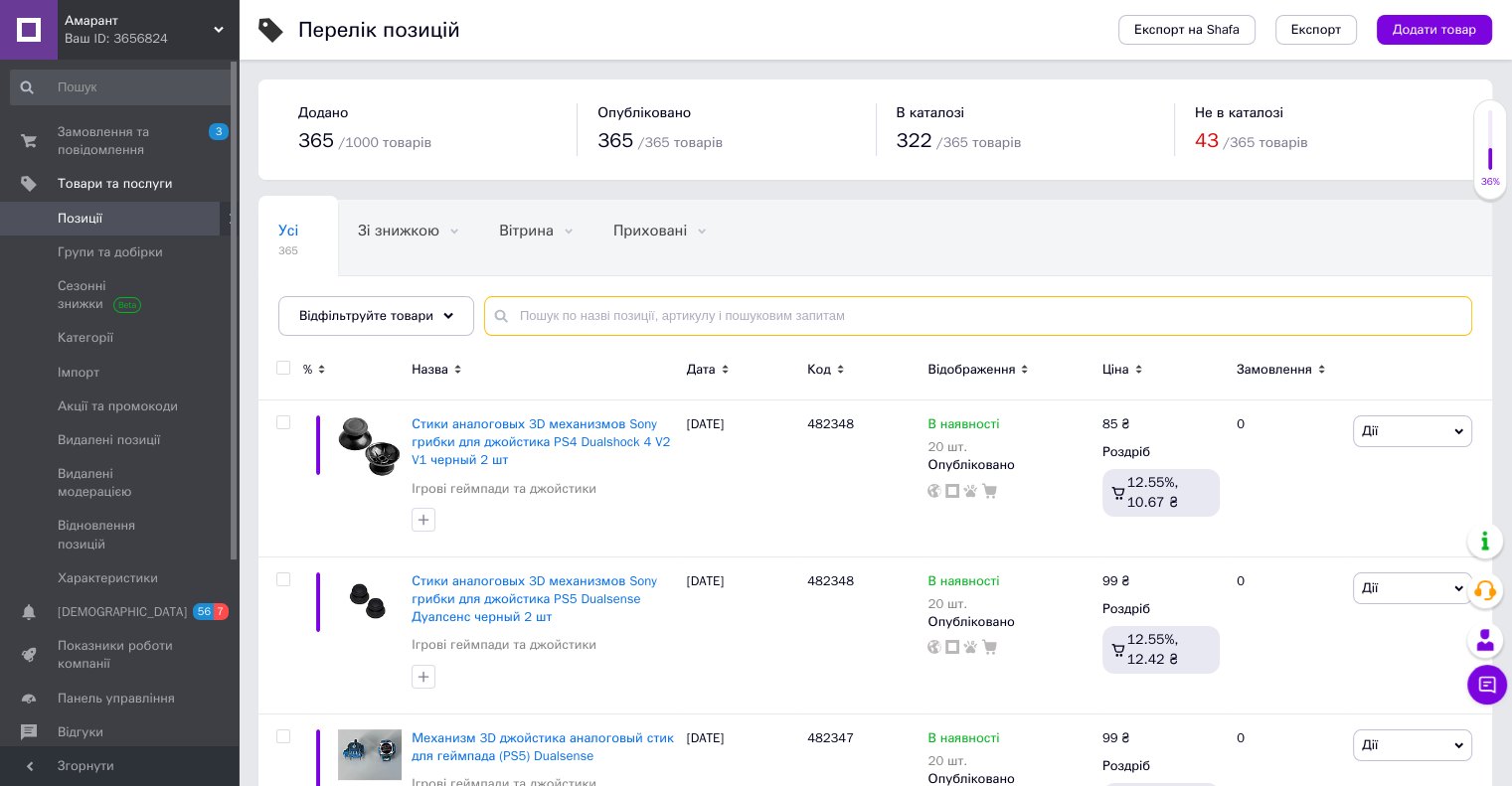 click at bounding box center (978, 316) 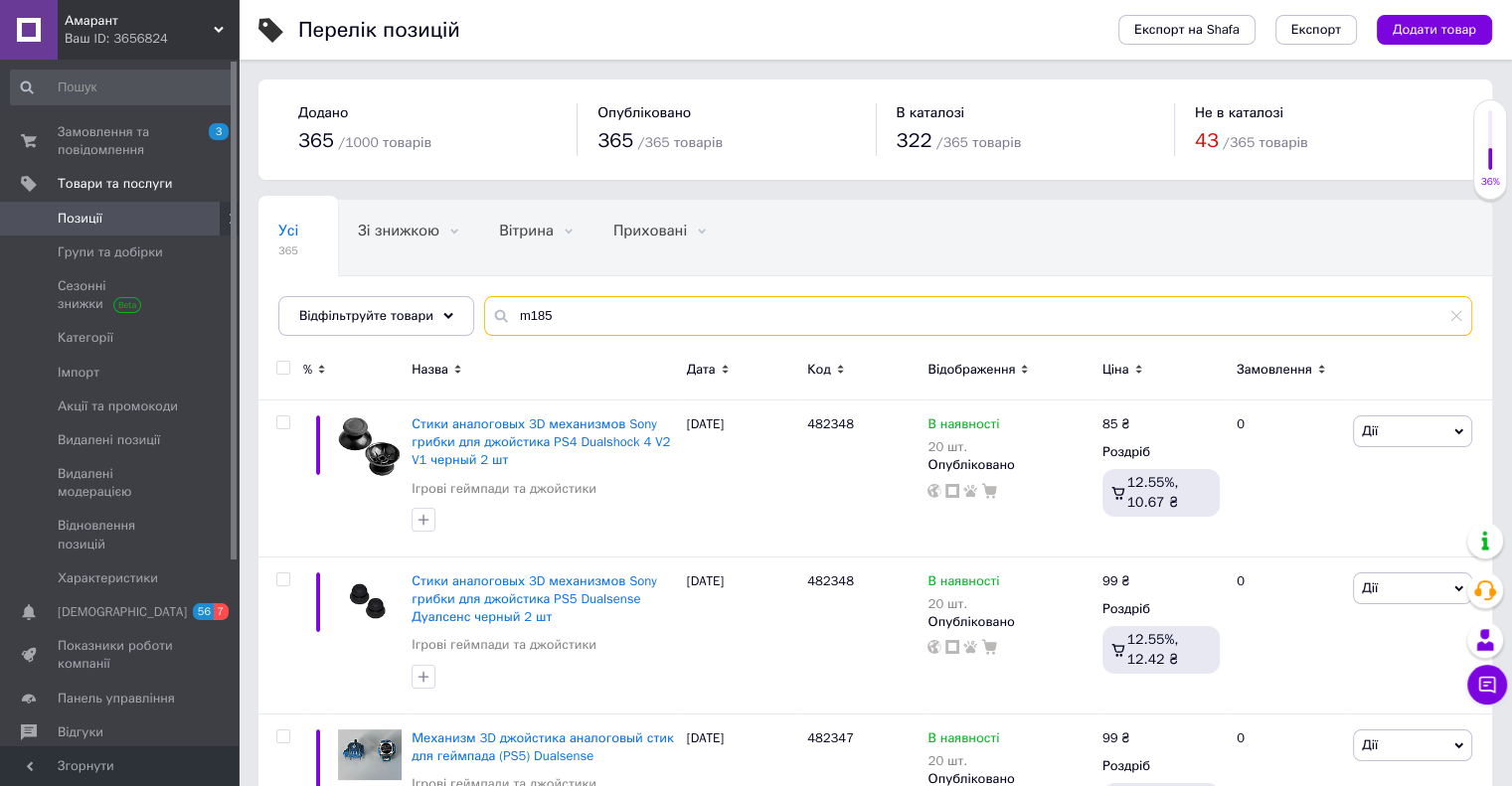 type on "m185" 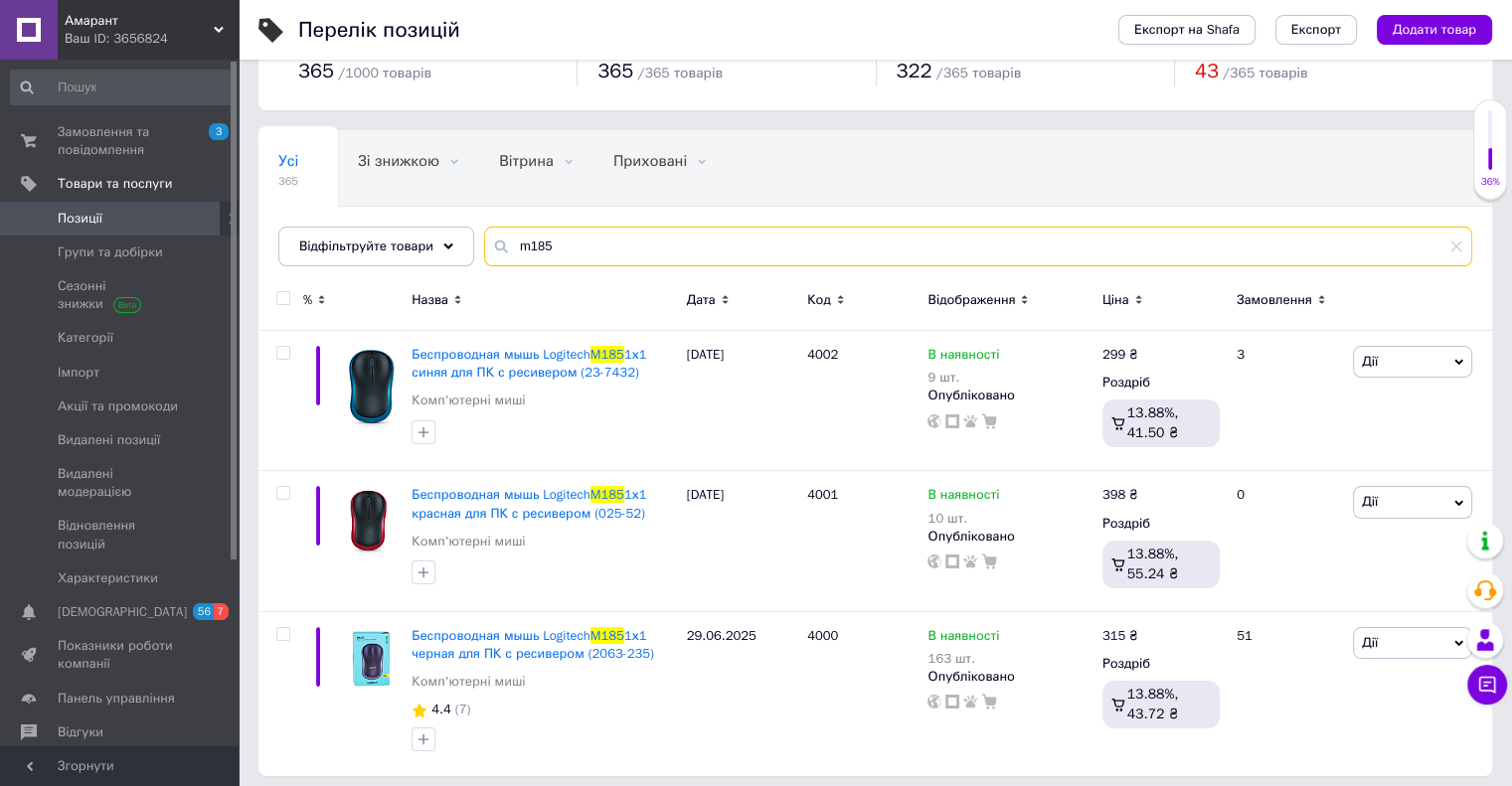scroll, scrollTop: 78, scrollLeft: 0, axis: vertical 